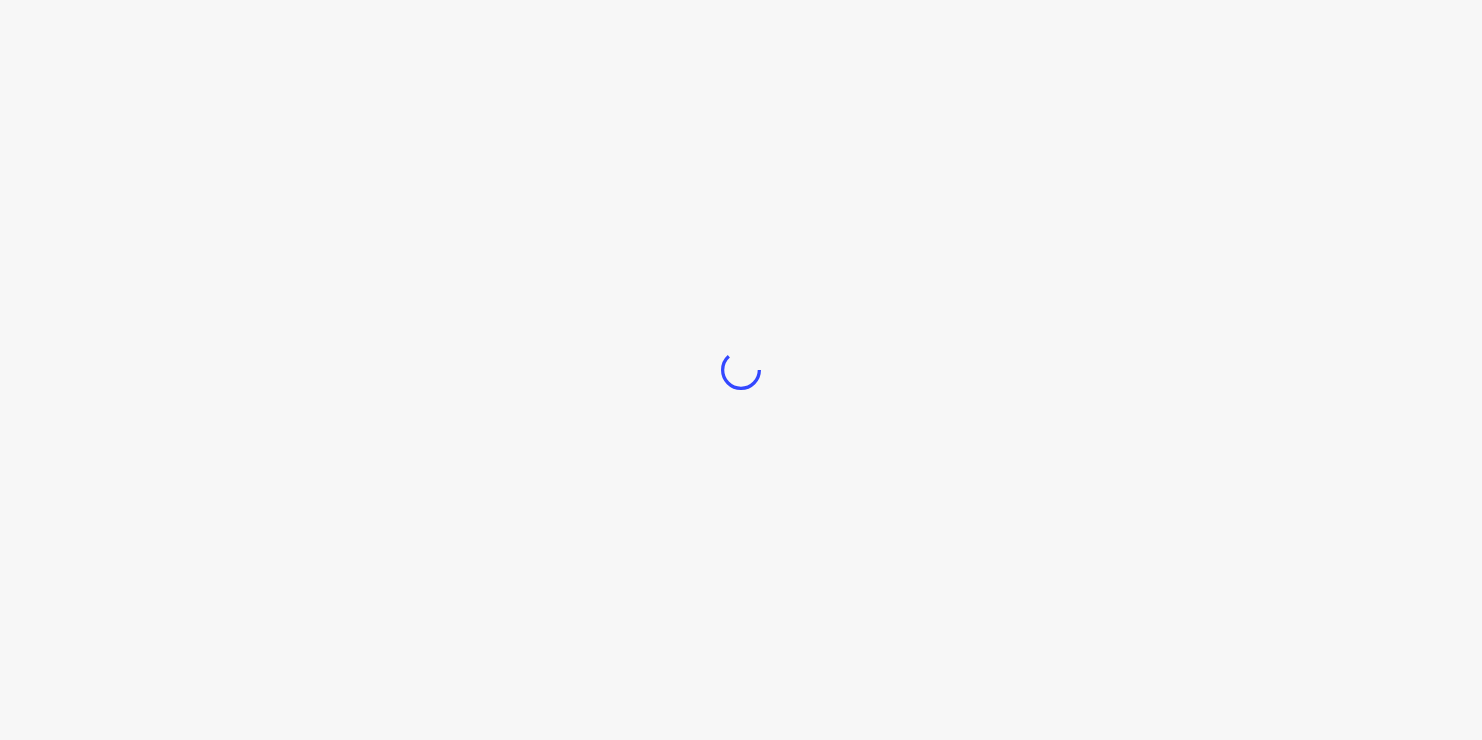 scroll, scrollTop: 0, scrollLeft: 0, axis: both 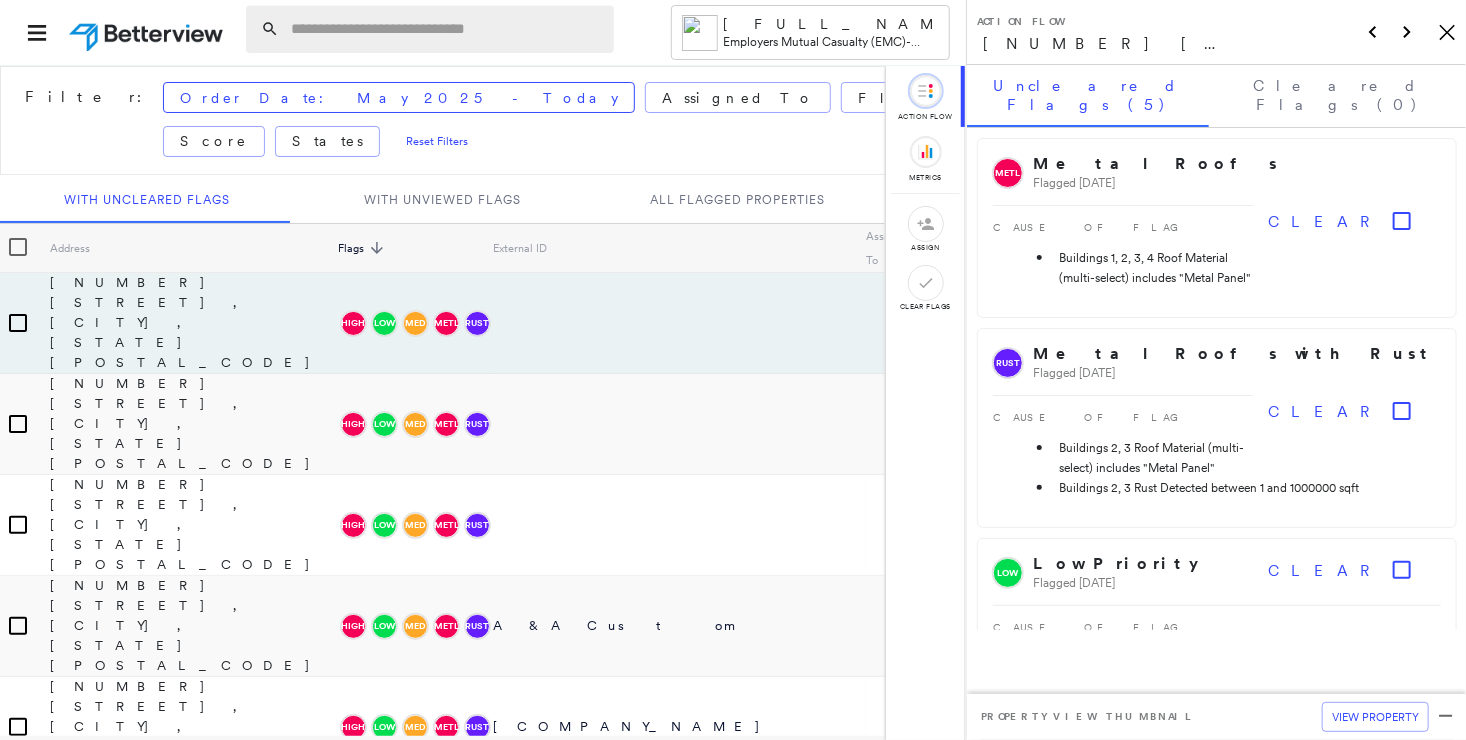 click at bounding box center (446, 29) 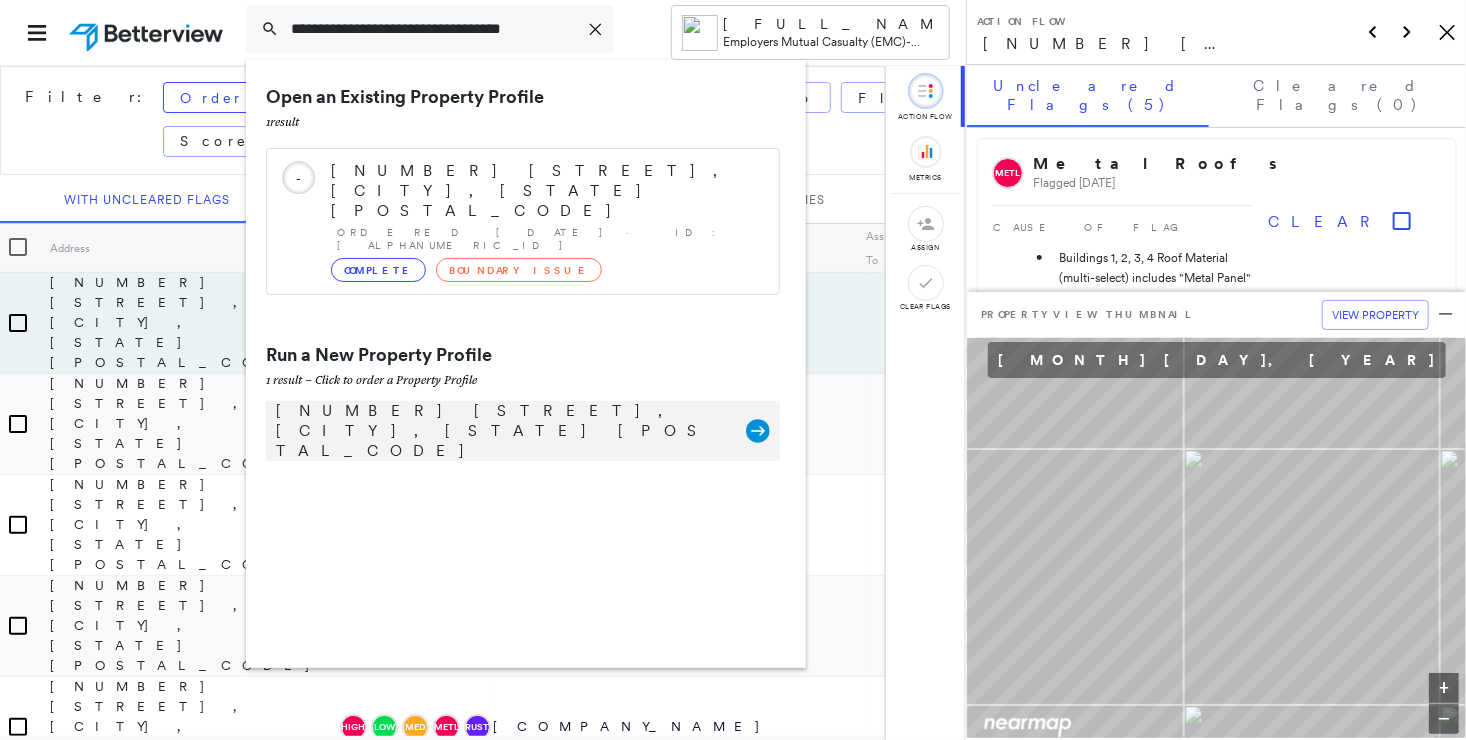 type on "**********" 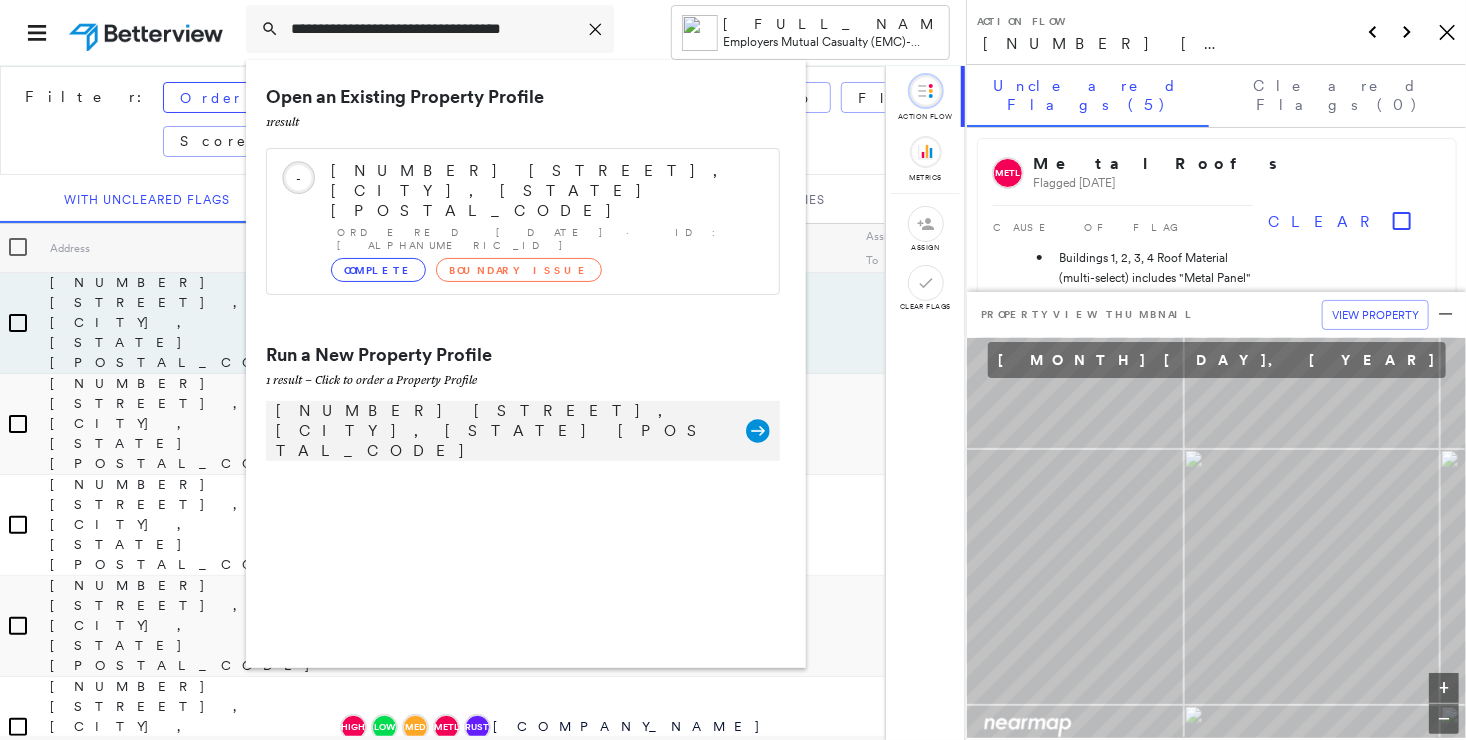 click on "[NUMBER] [STREET], [CITY], [STATE] [POSTAL_CODE]" at bounding box center [501, 431] 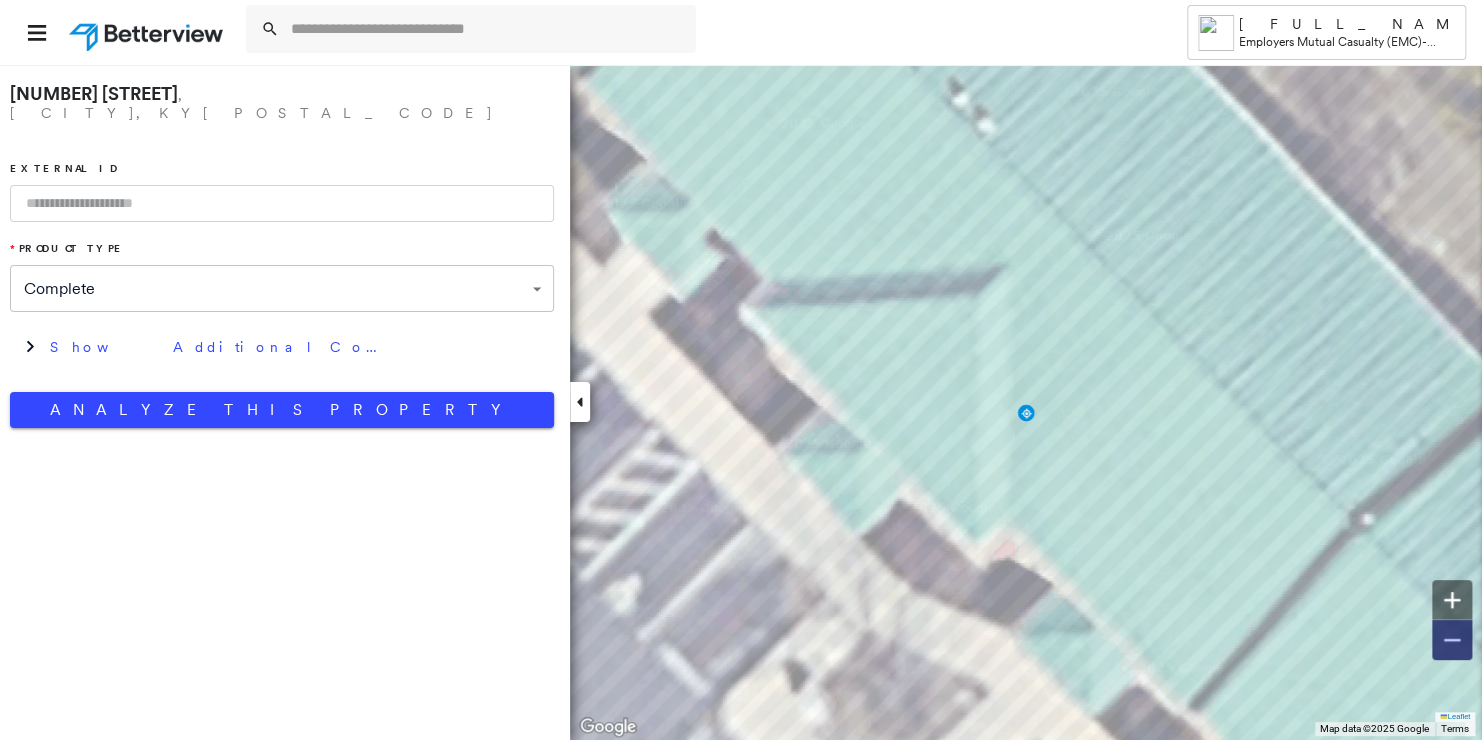 click 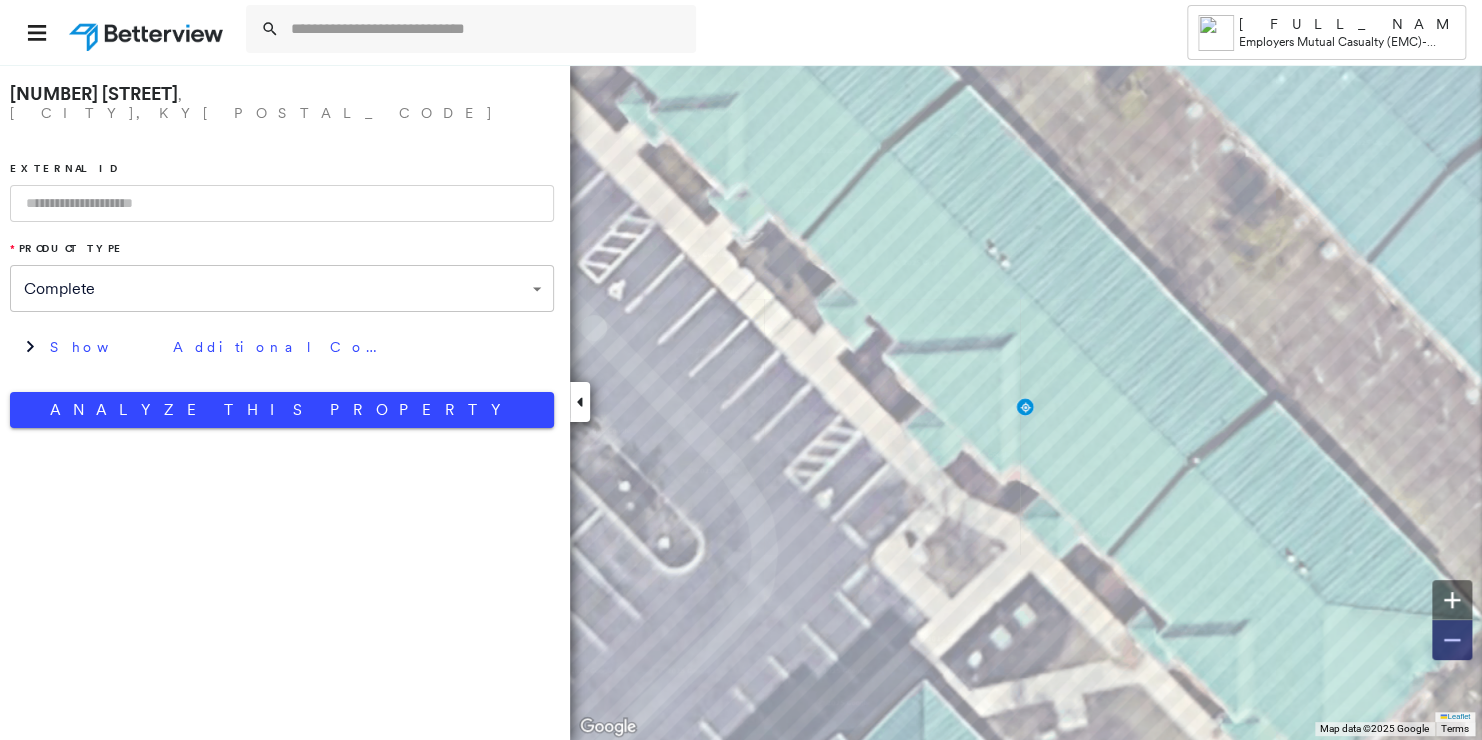 click 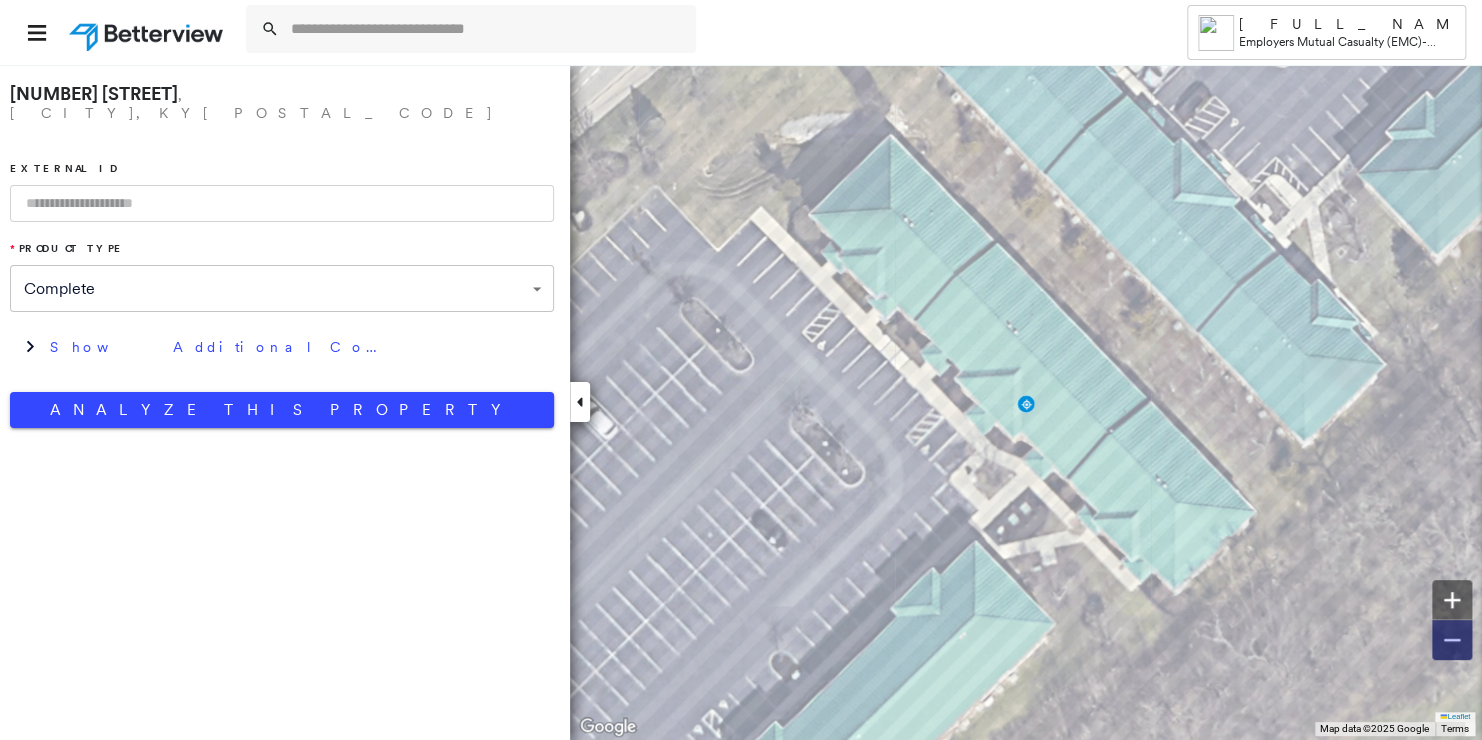 click 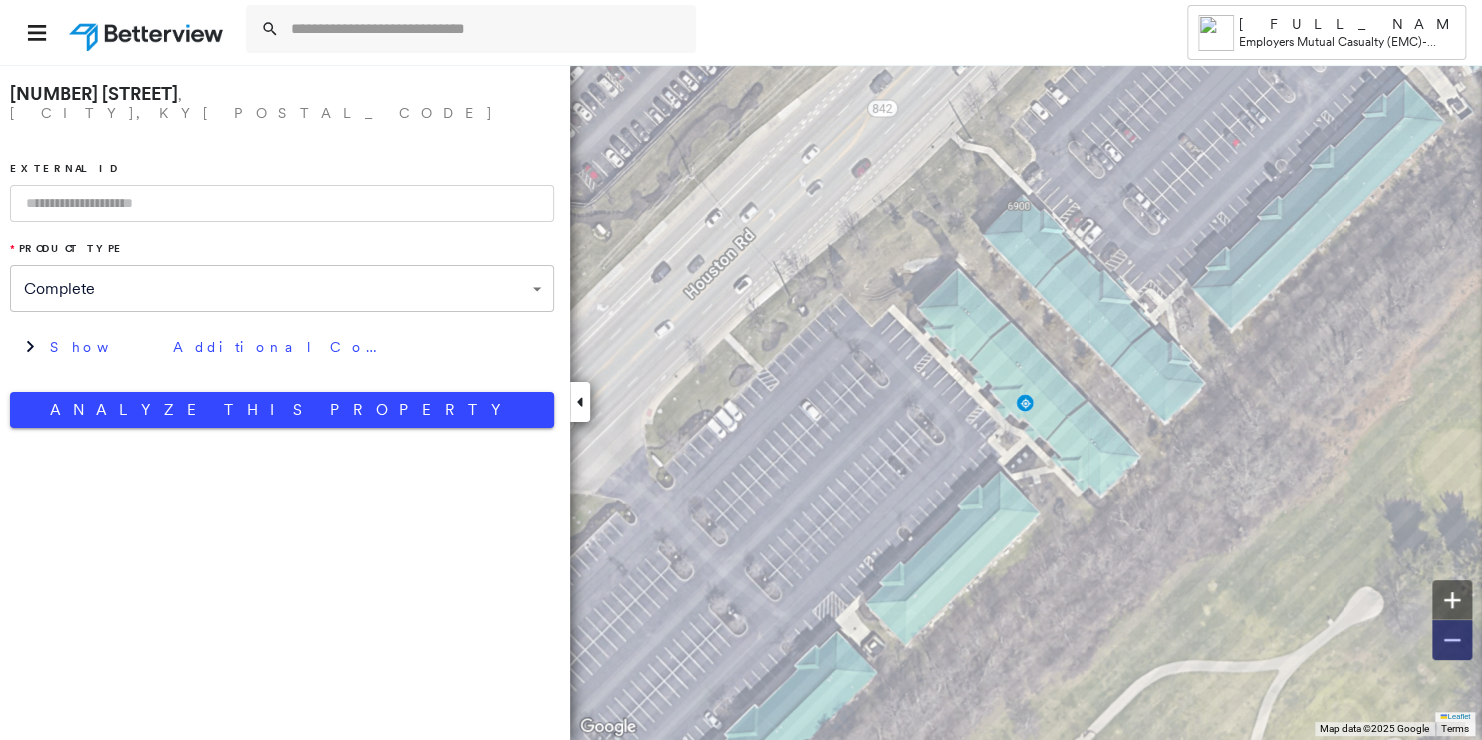 click 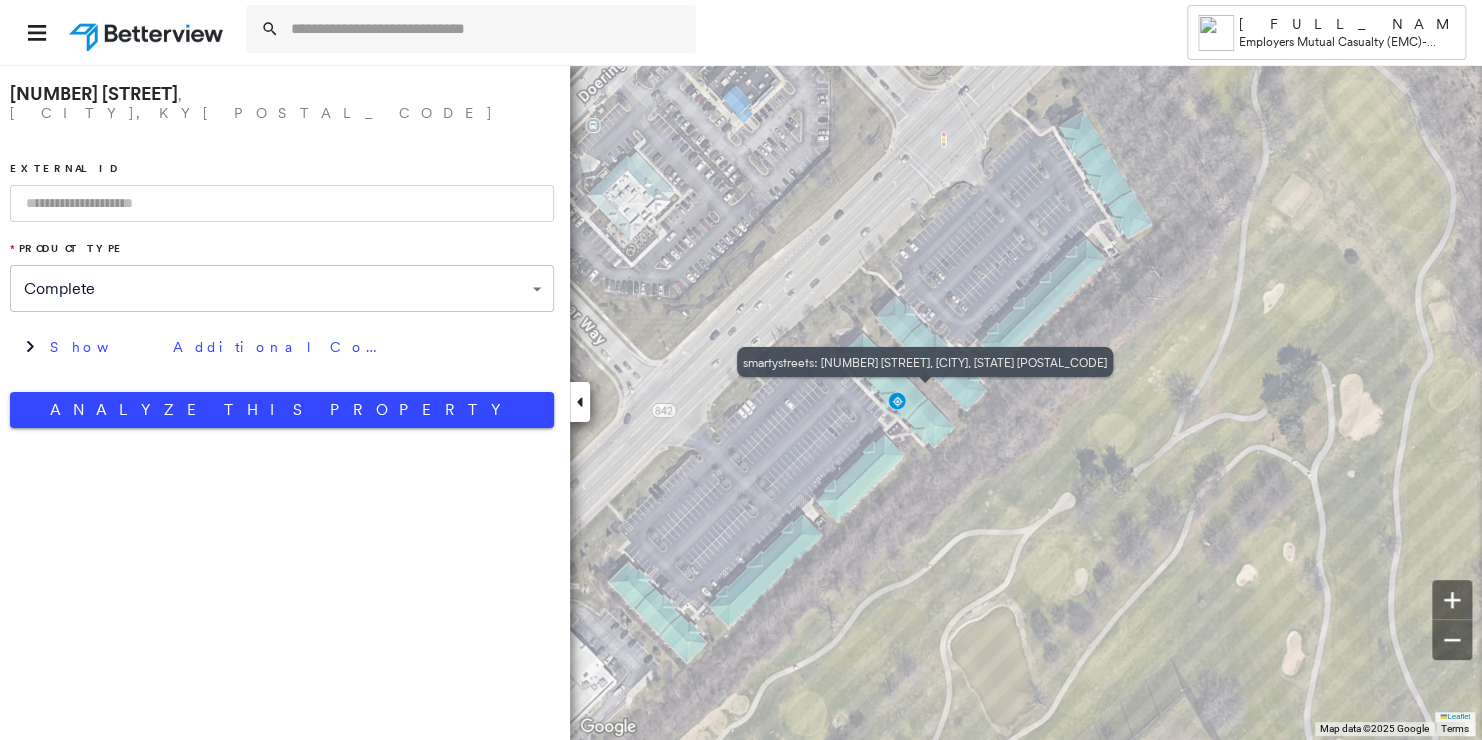drag, startPoint x: 1019, startPoint y: 398, endPoint x: 890, endPoint y: 396, distance: 129.0155 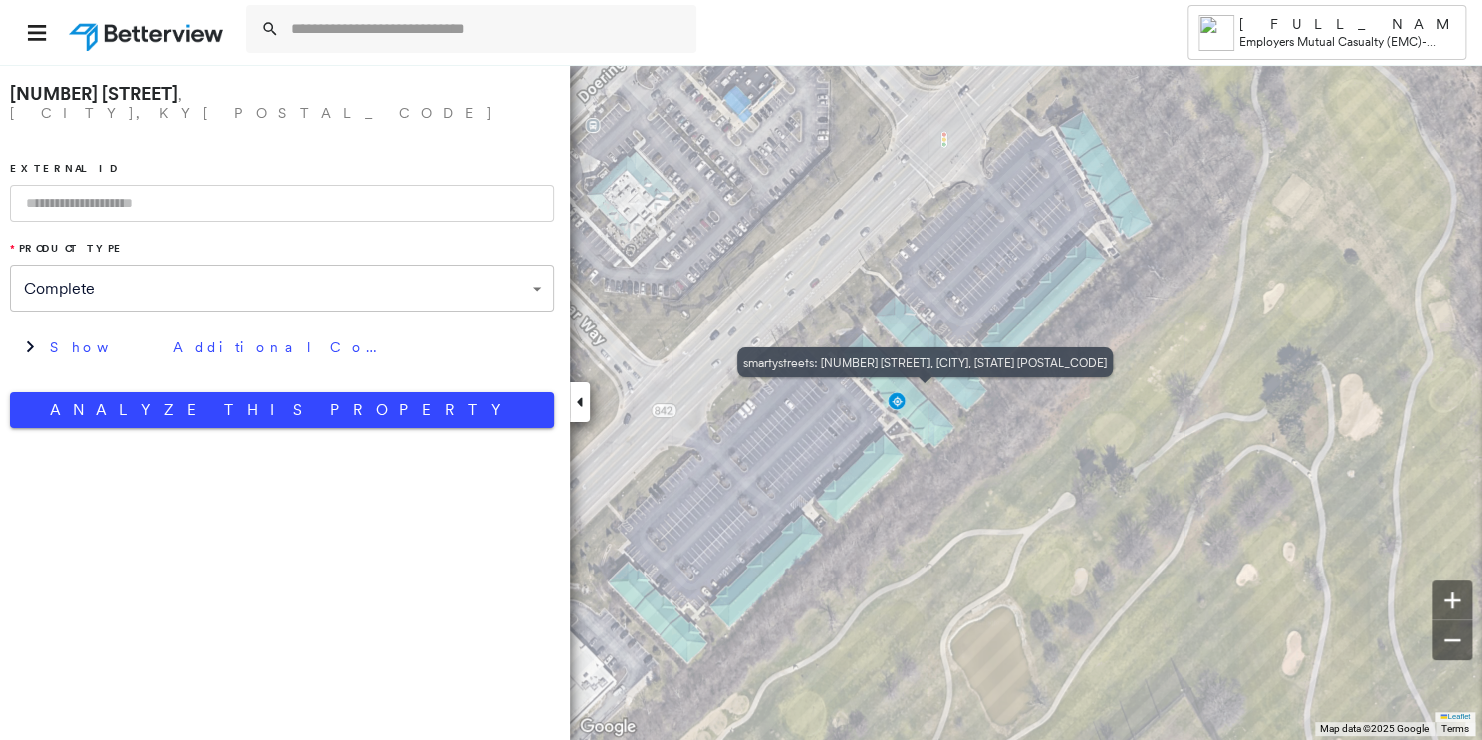 click 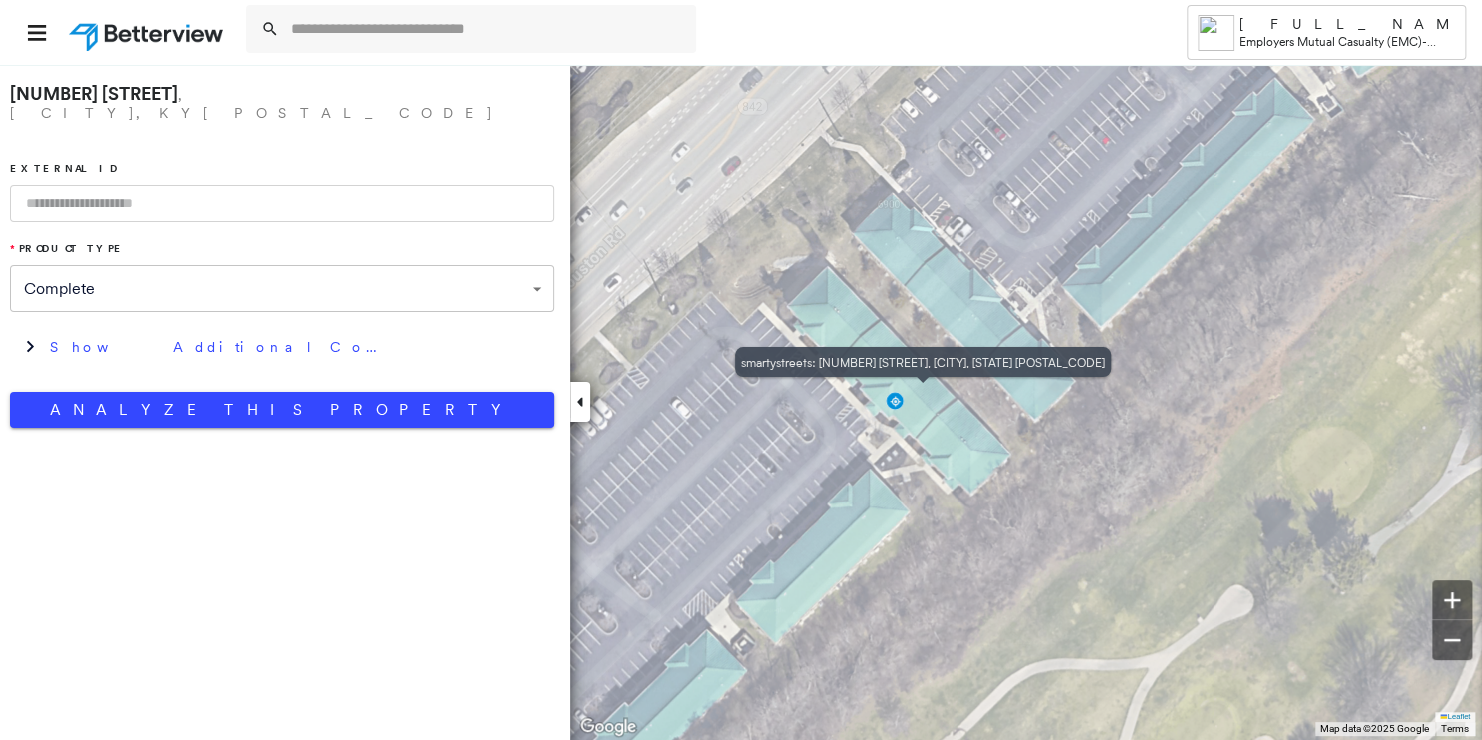 click 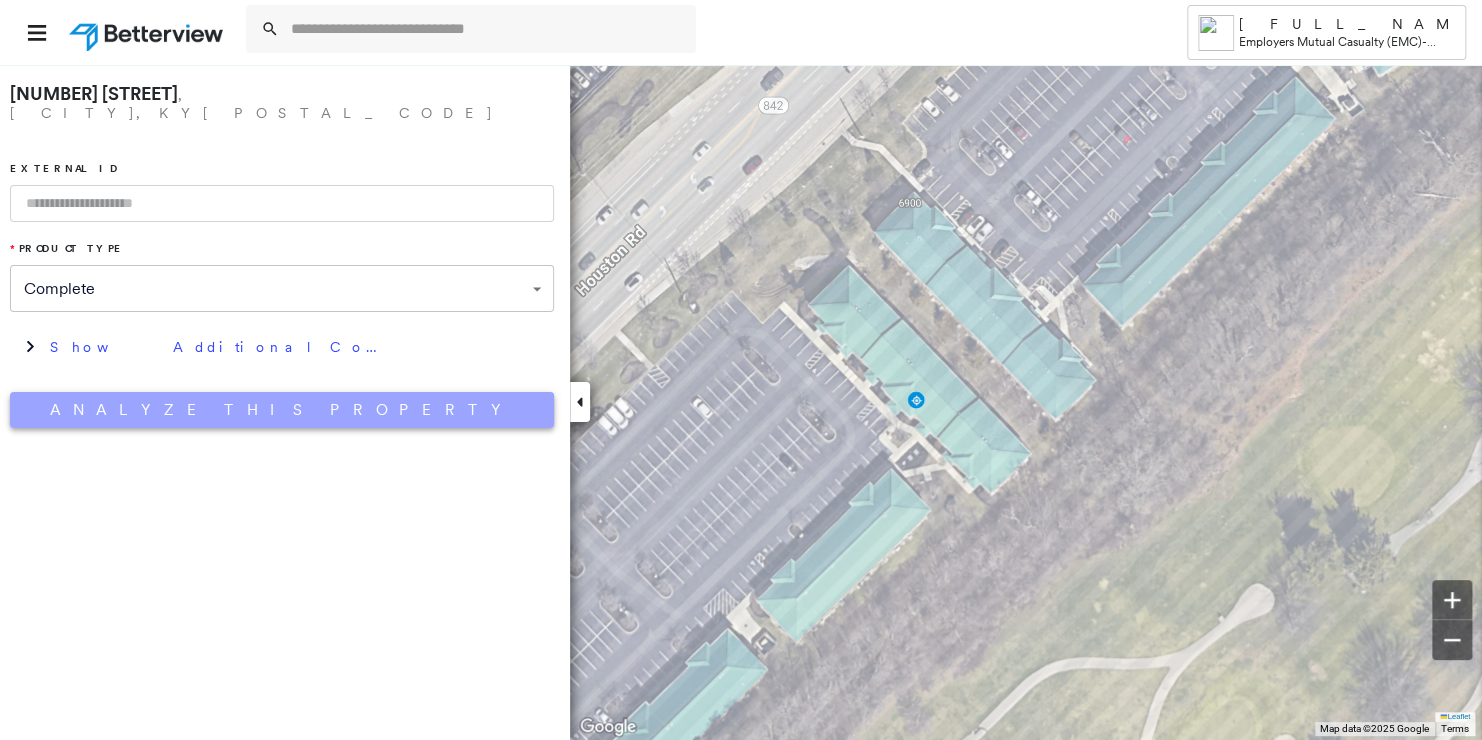 click on "Analyze This Property" at bounding box center (282, 410) 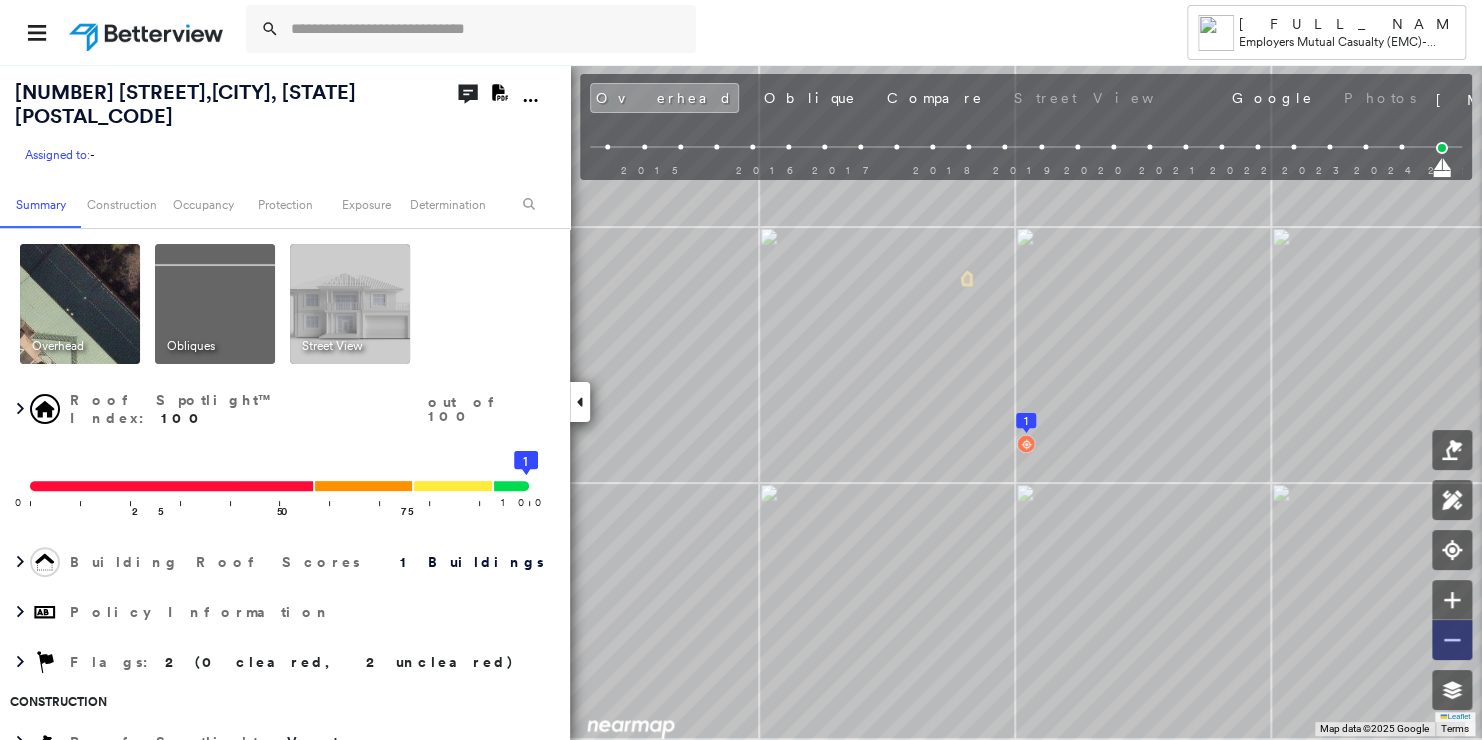click 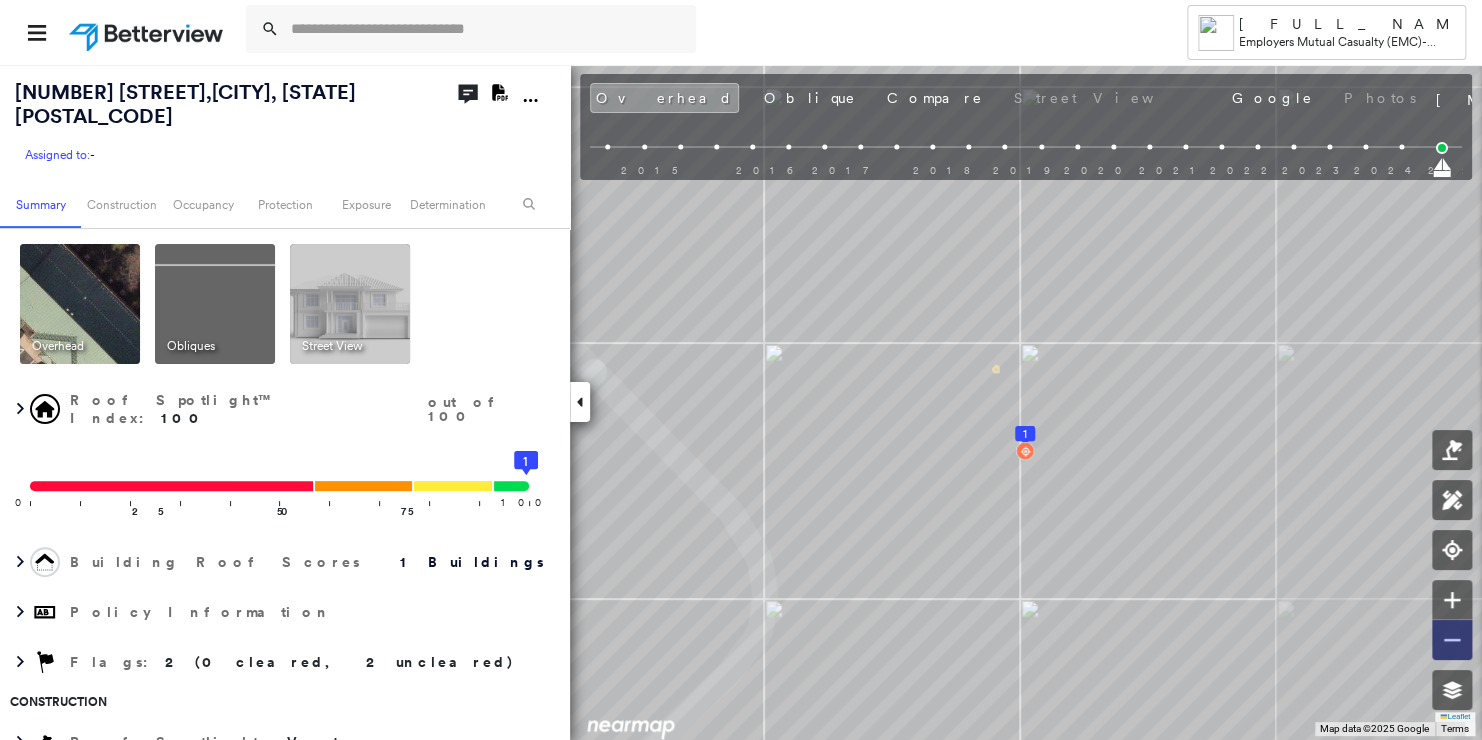 click 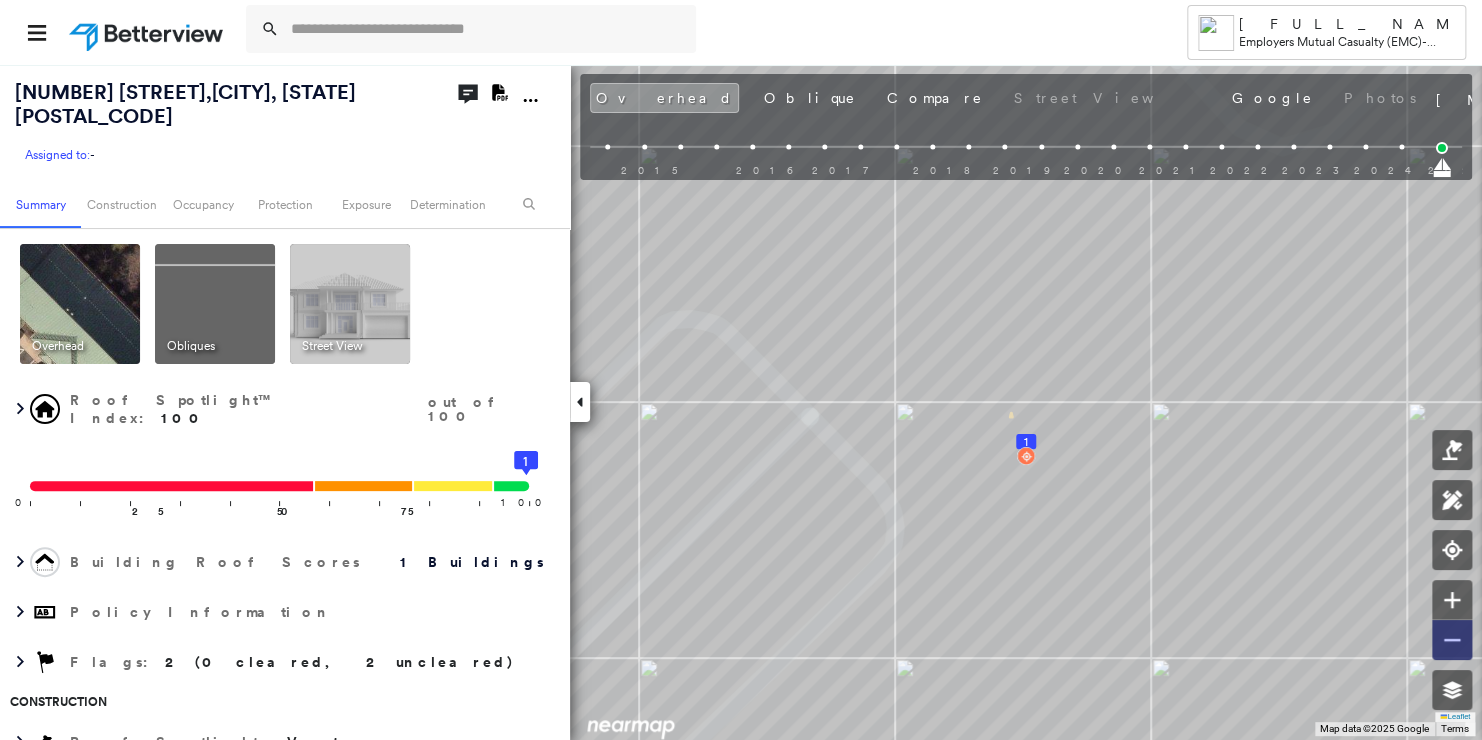 click 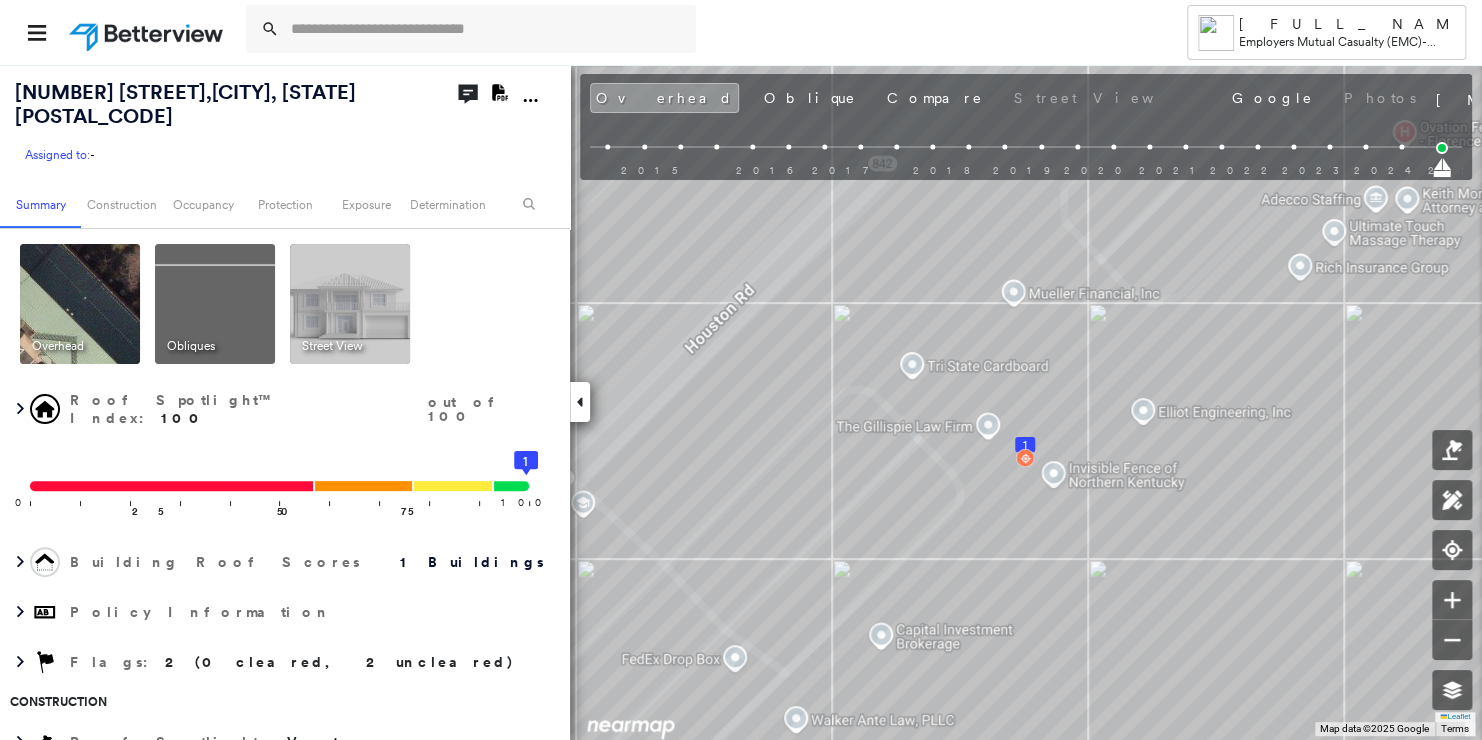 click at bounding box center [215, 304] 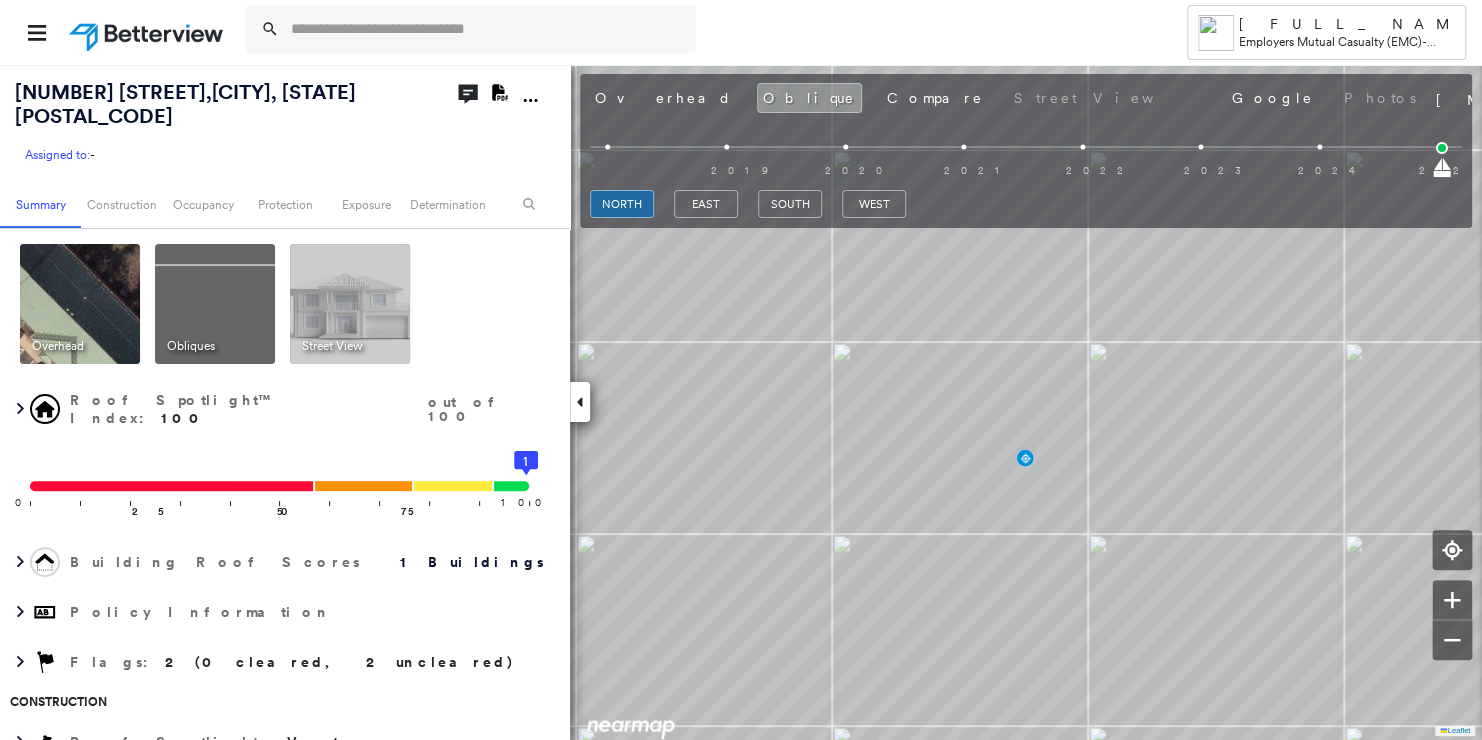 click at bounding box center [350, 304] 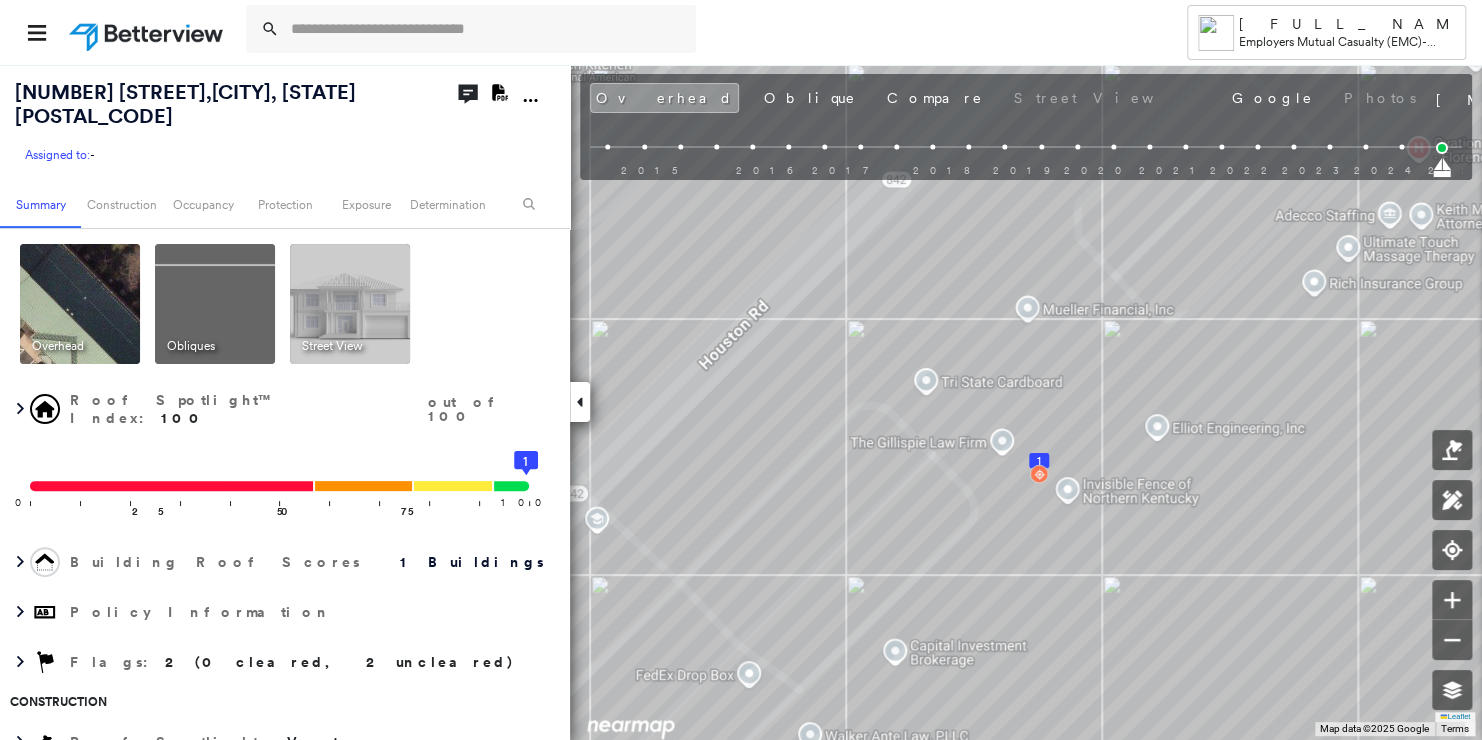 click 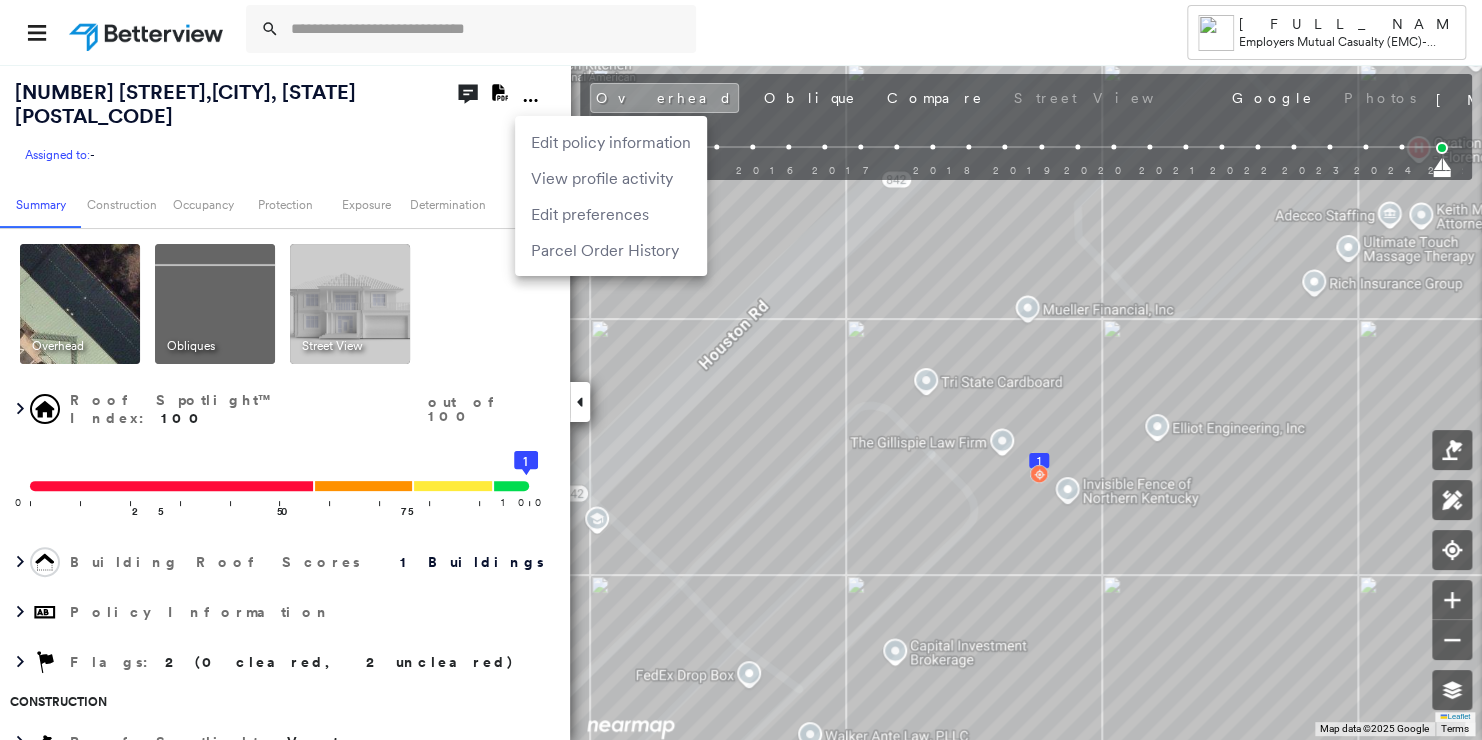 click at bounding box center (741, 370) 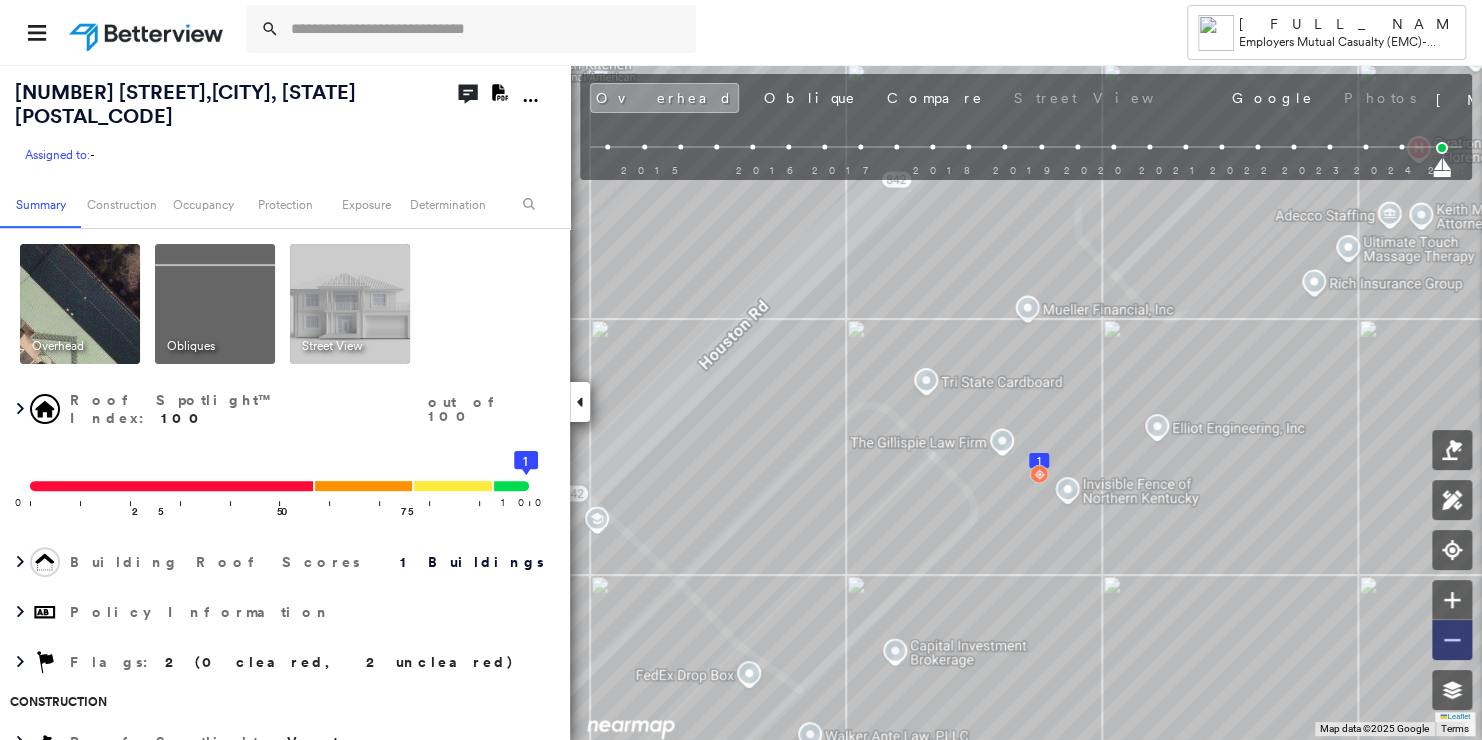 click 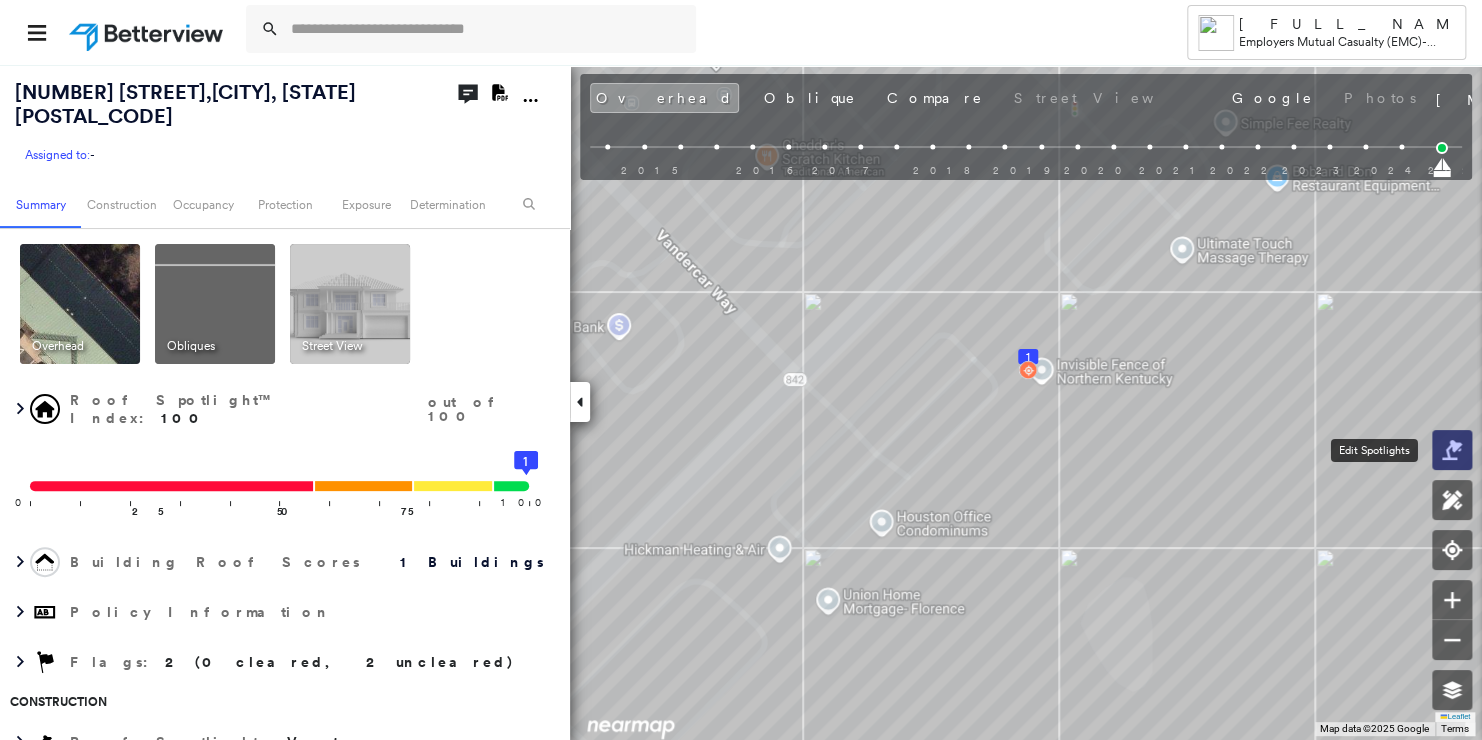 click 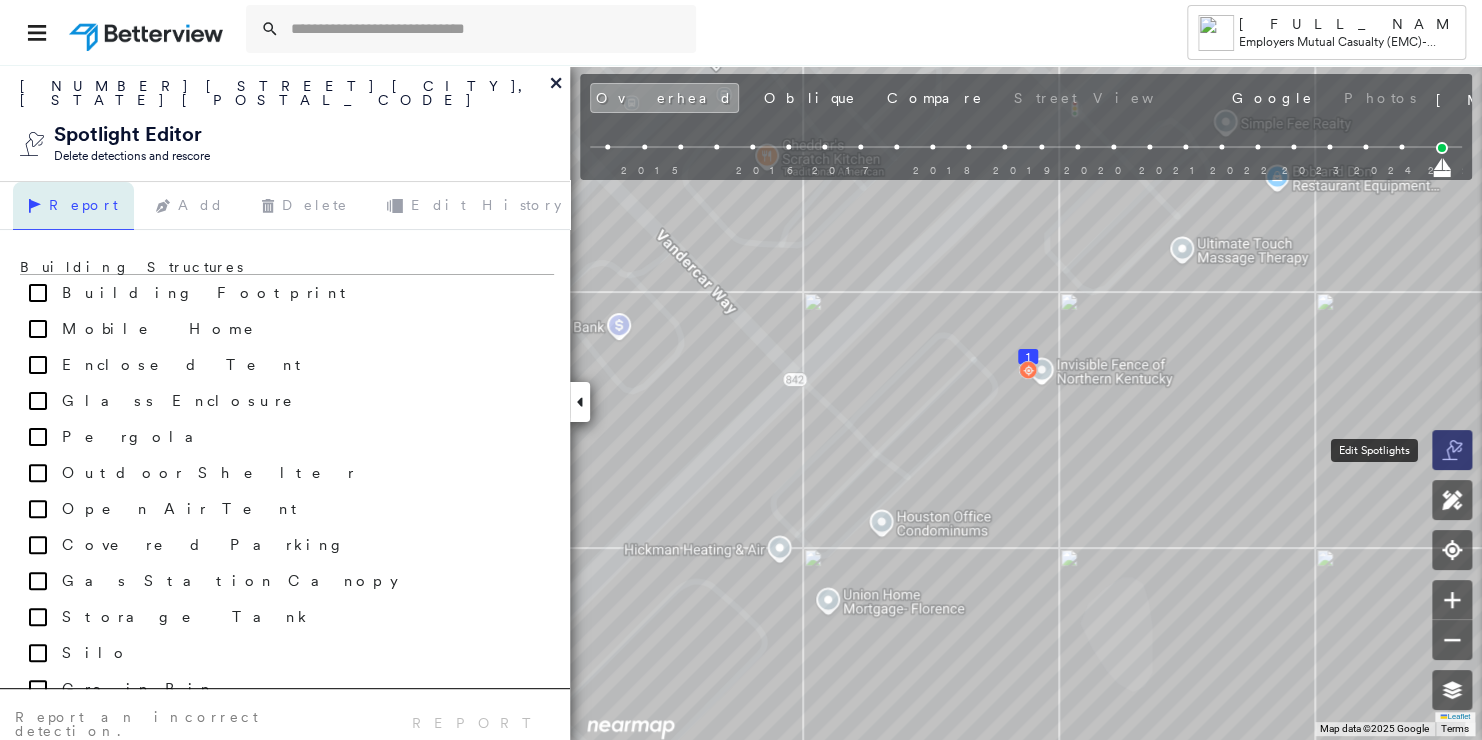 click 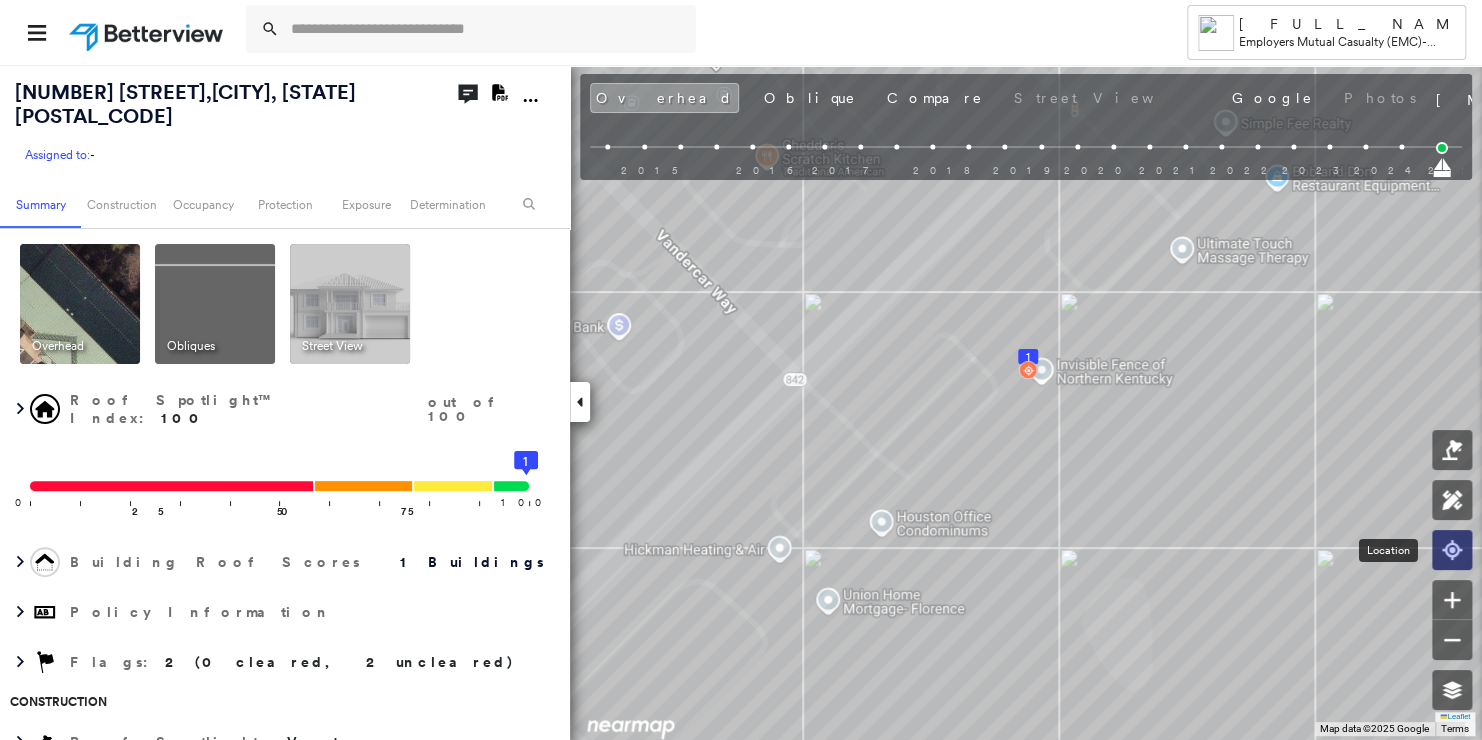 click 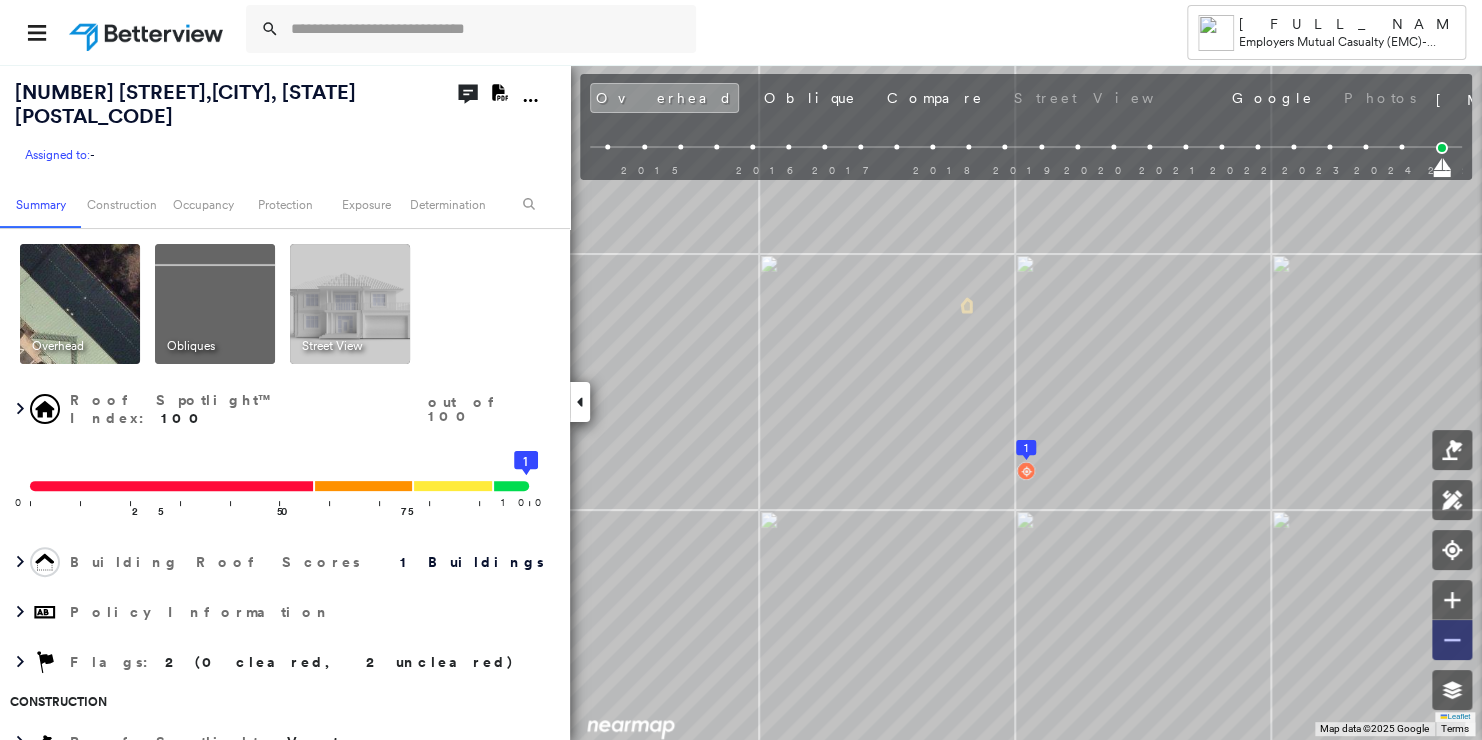 click 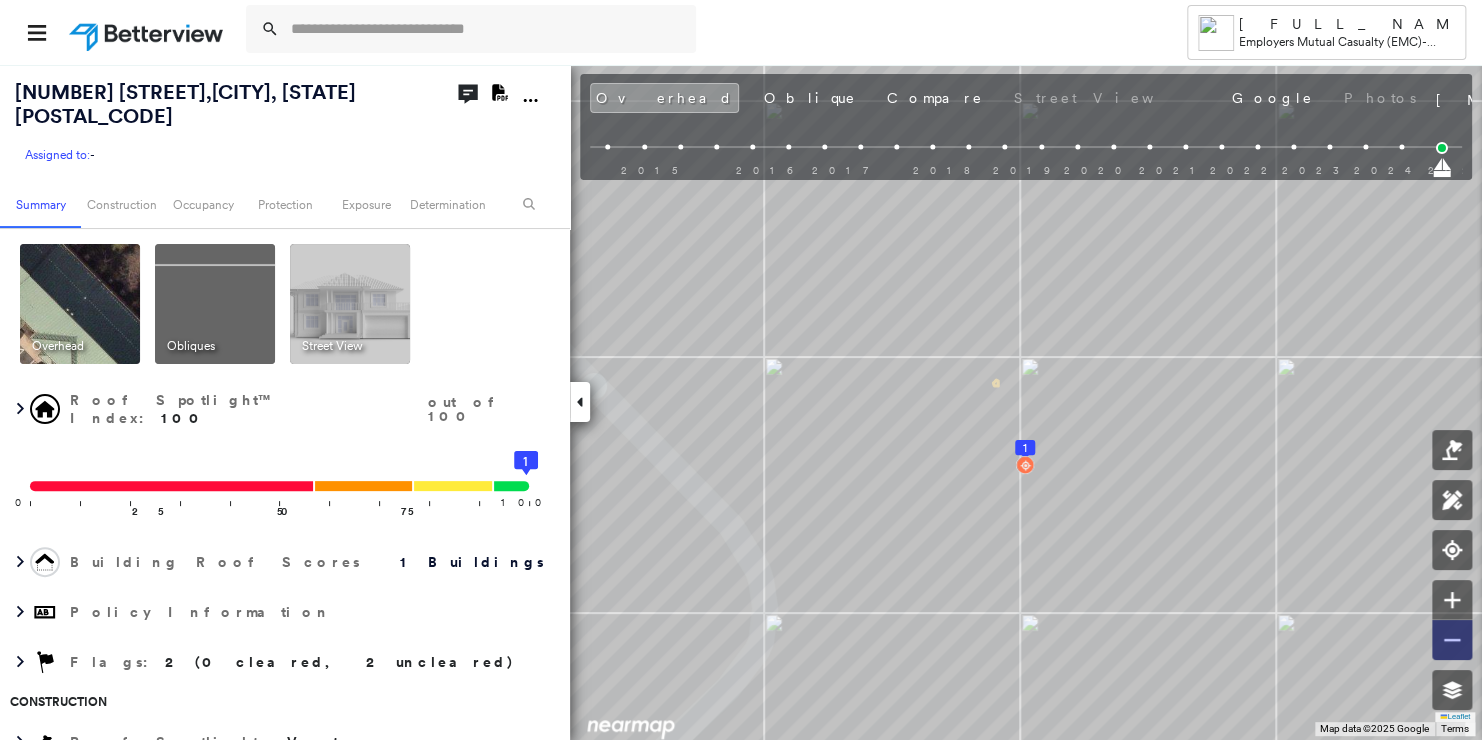 click 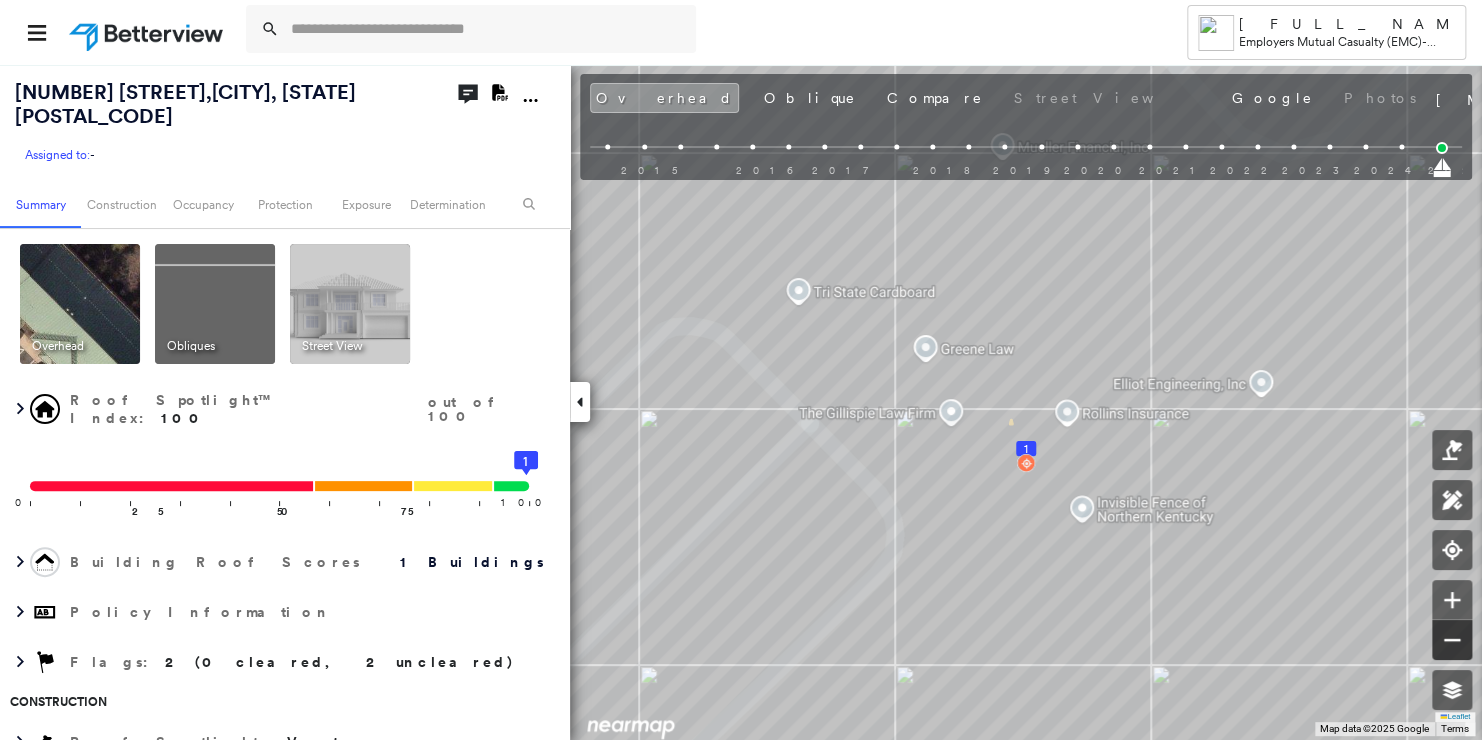 click 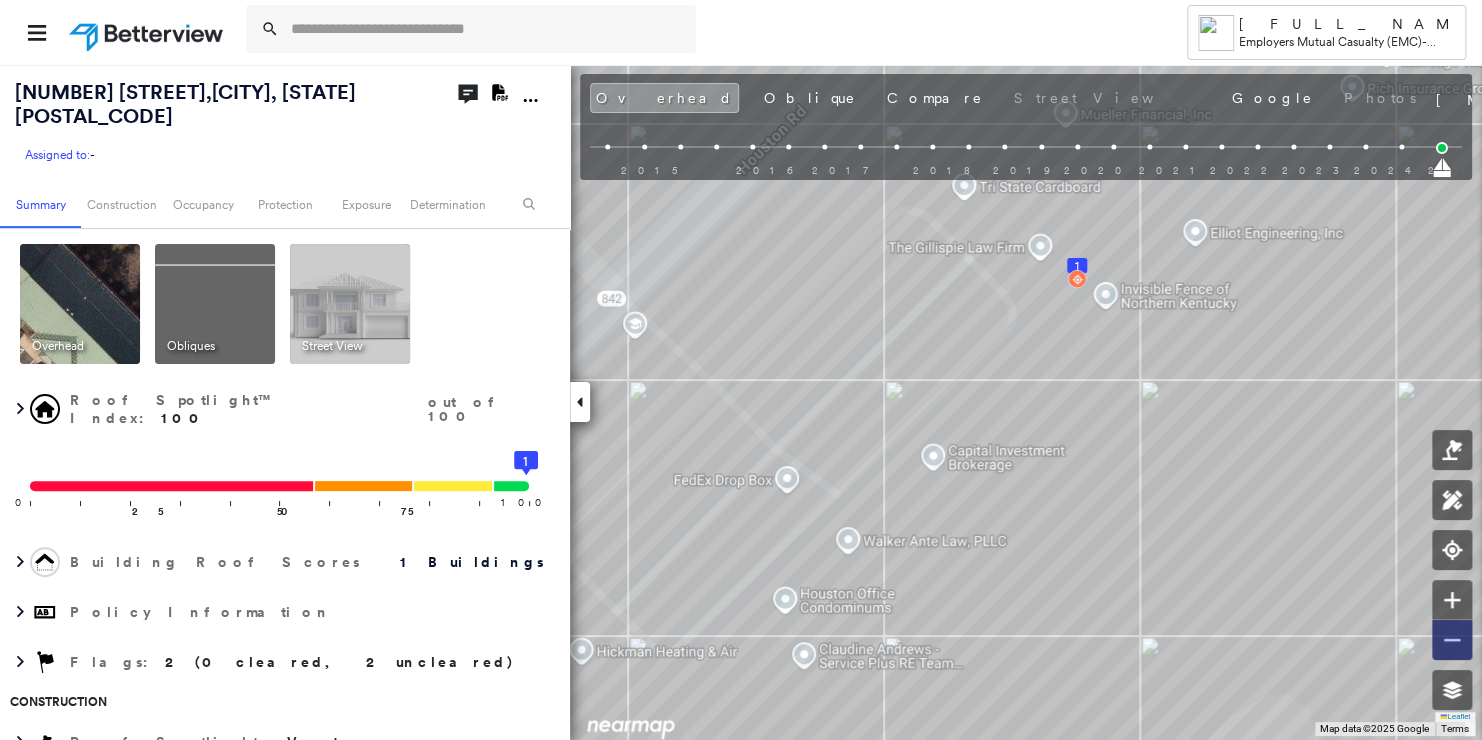click 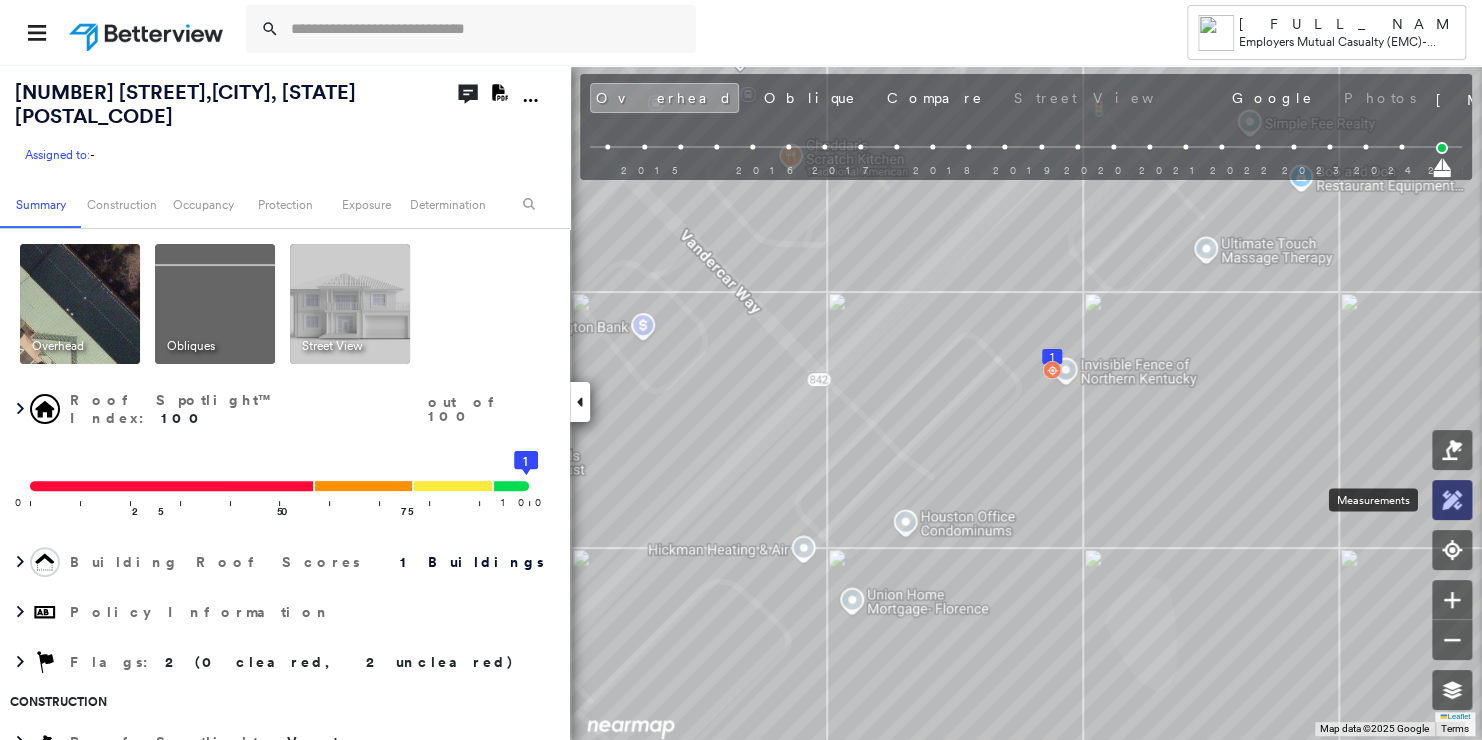 click 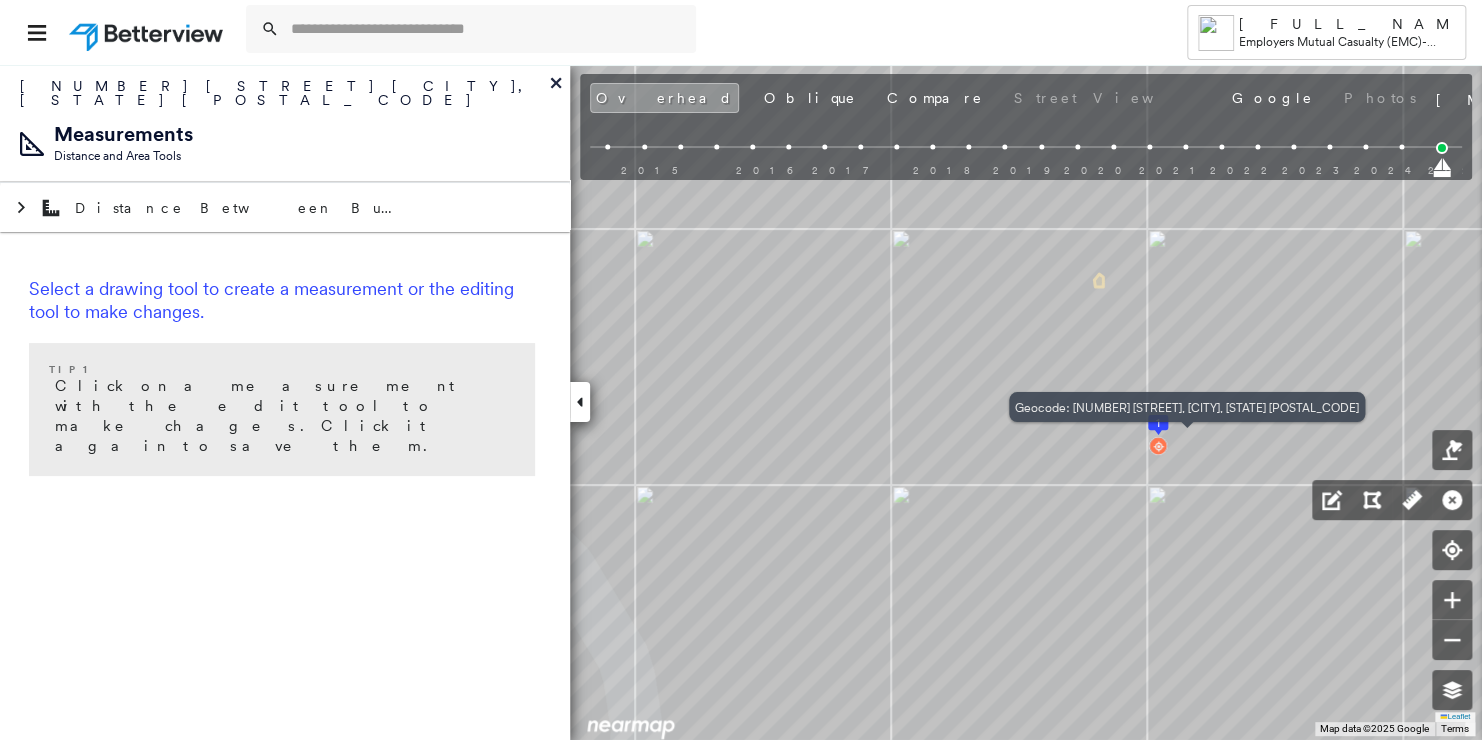click 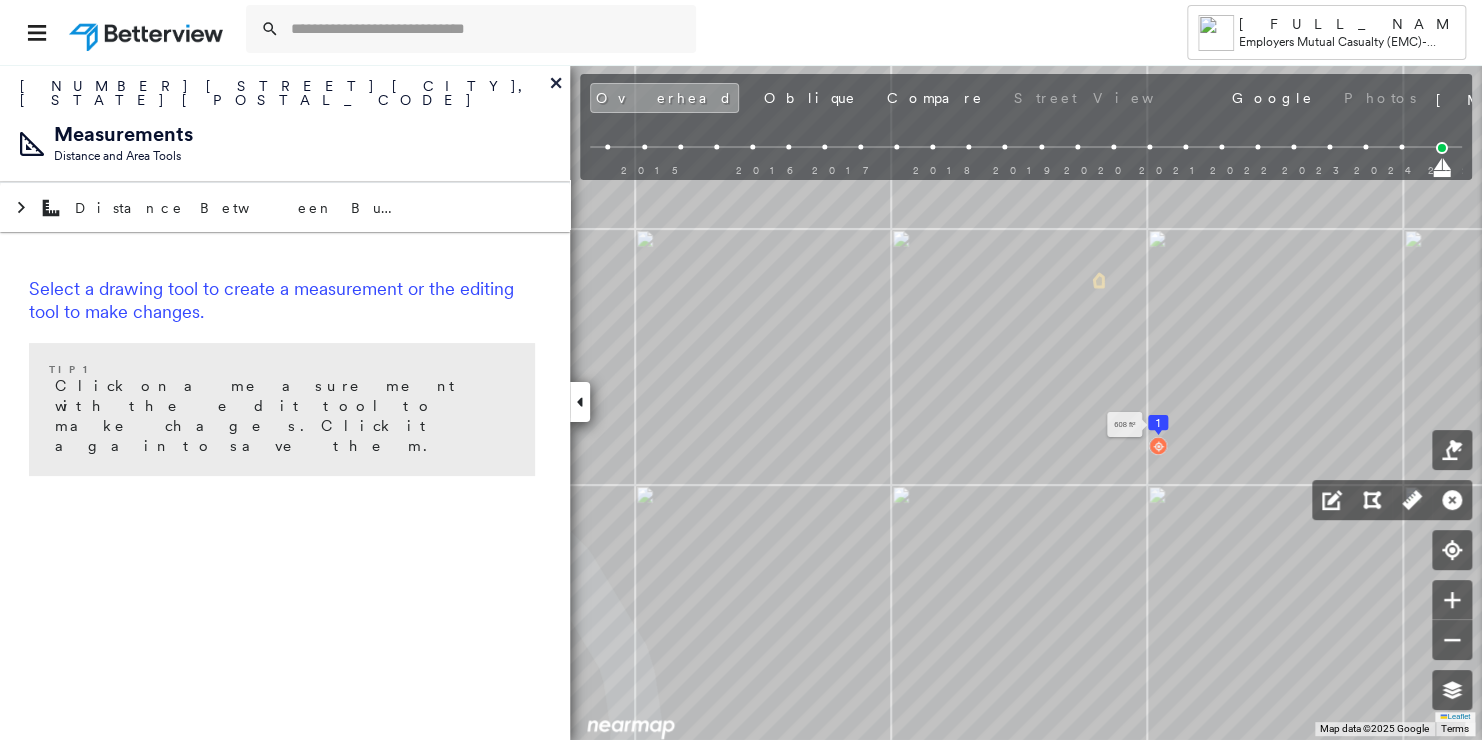 click 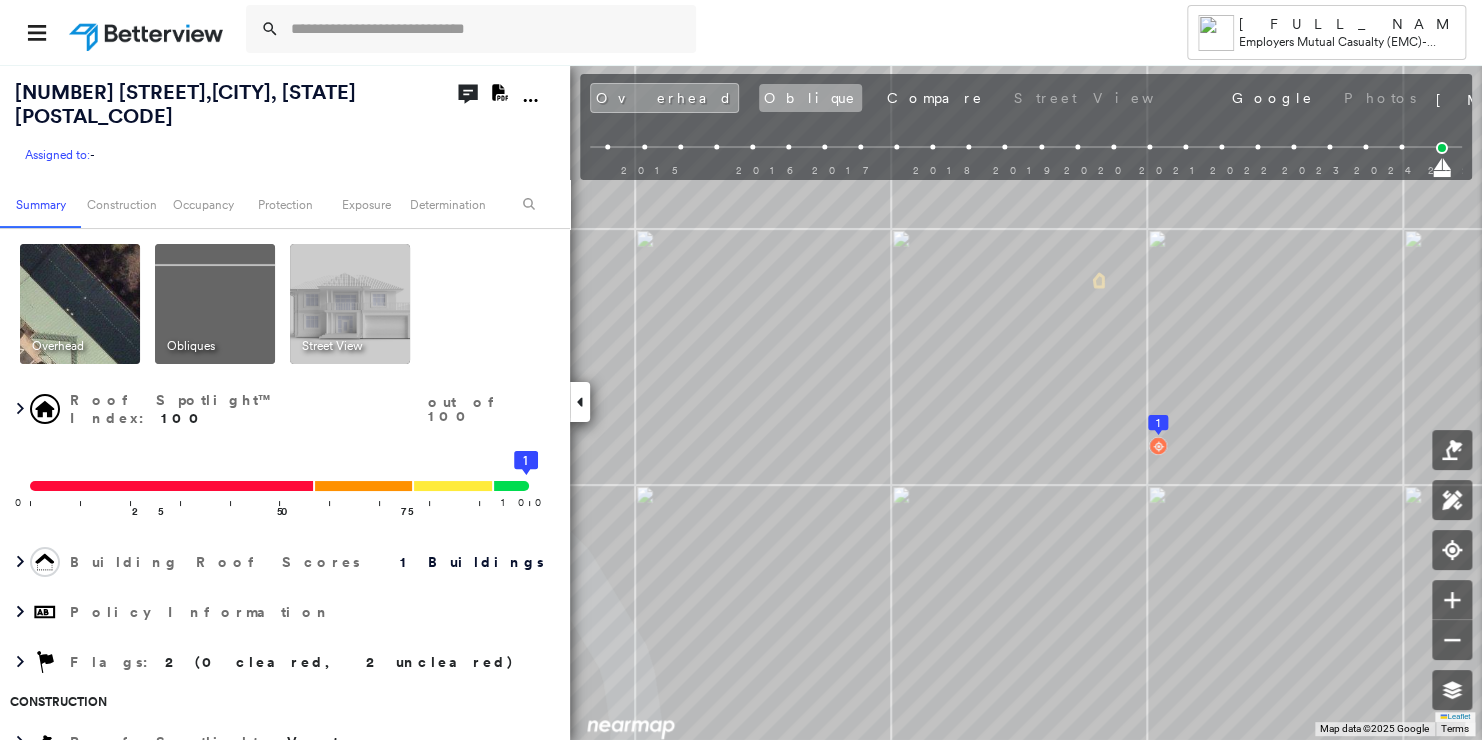 click on "Oblique" at bounding box center (810, 98) 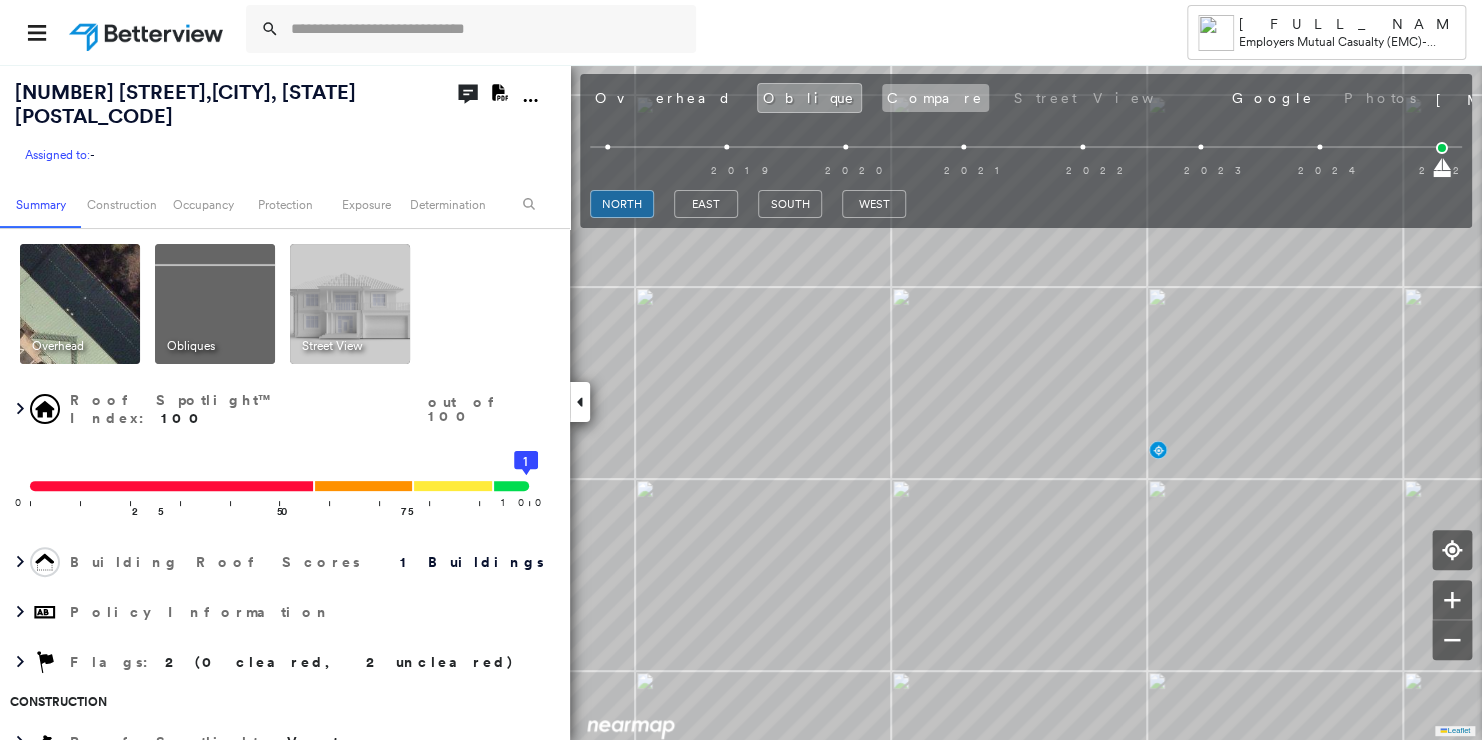 click on "Compare" at bounding box center [935, 98] 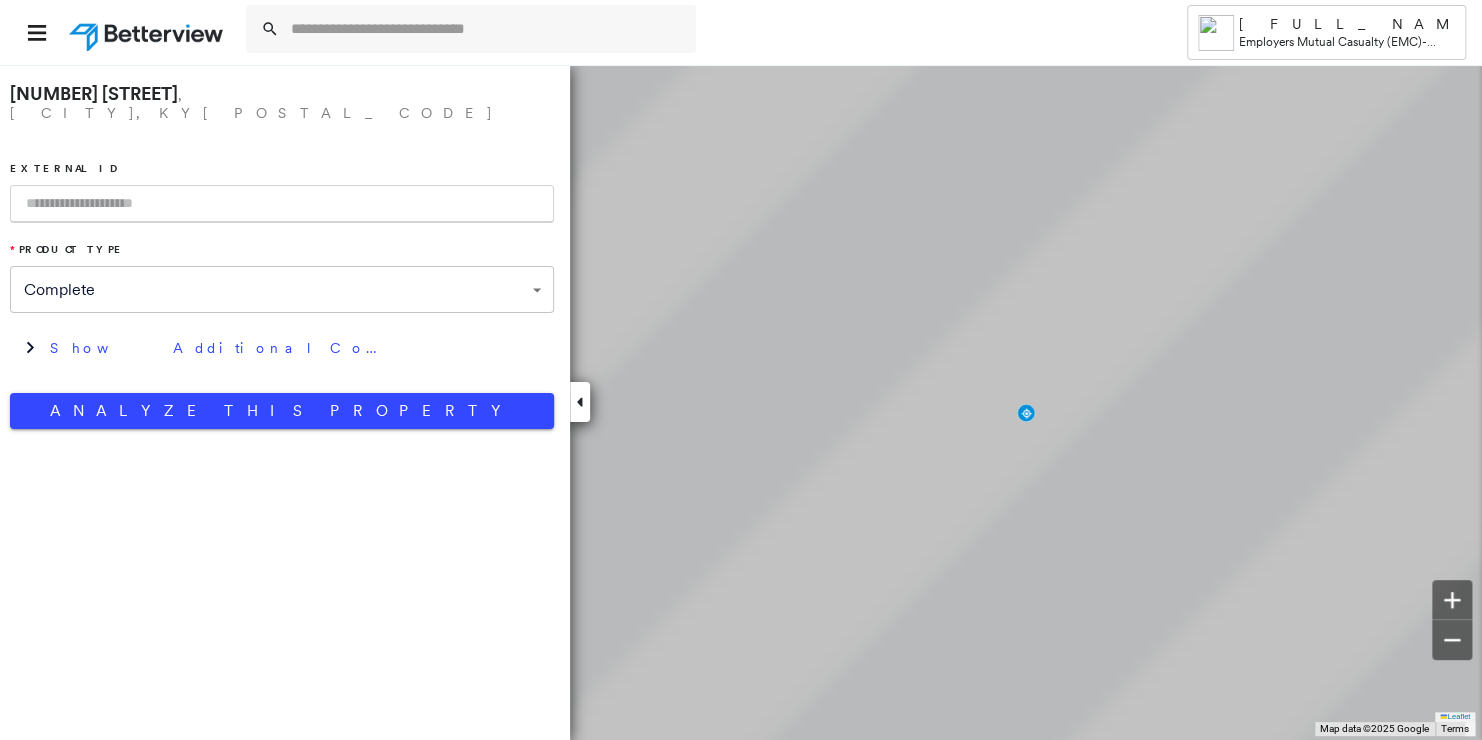 click at bounding box center (148, 32) 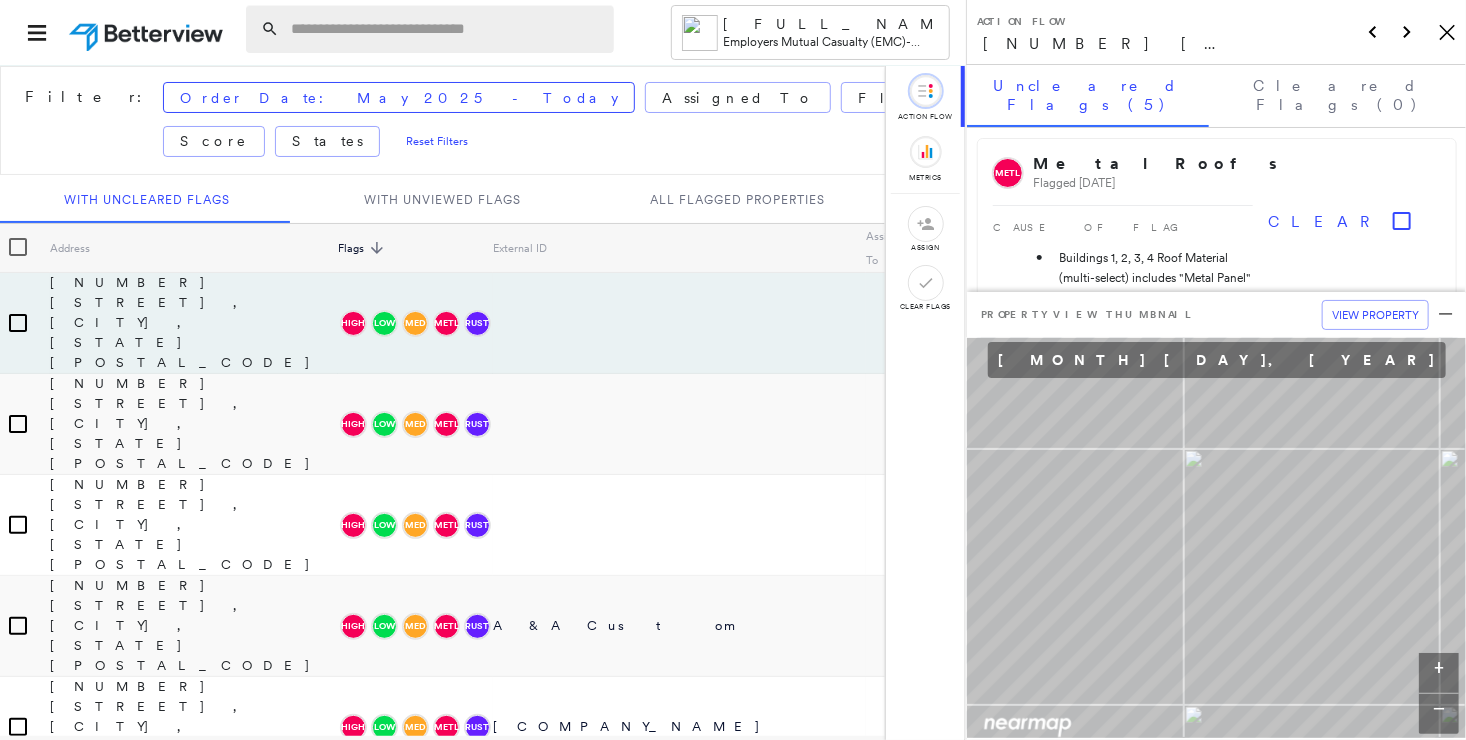 click at bounding box center (446, 29) 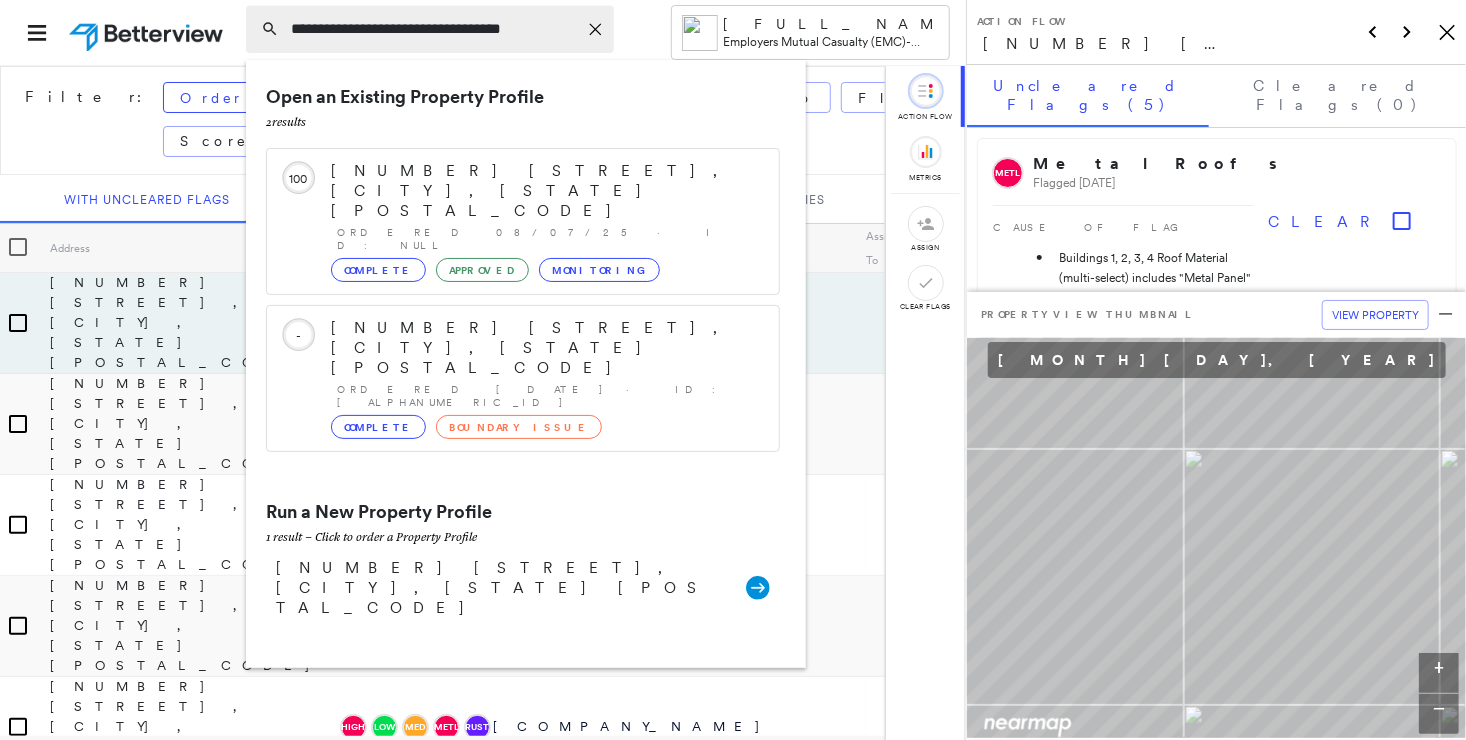 type on "**********" 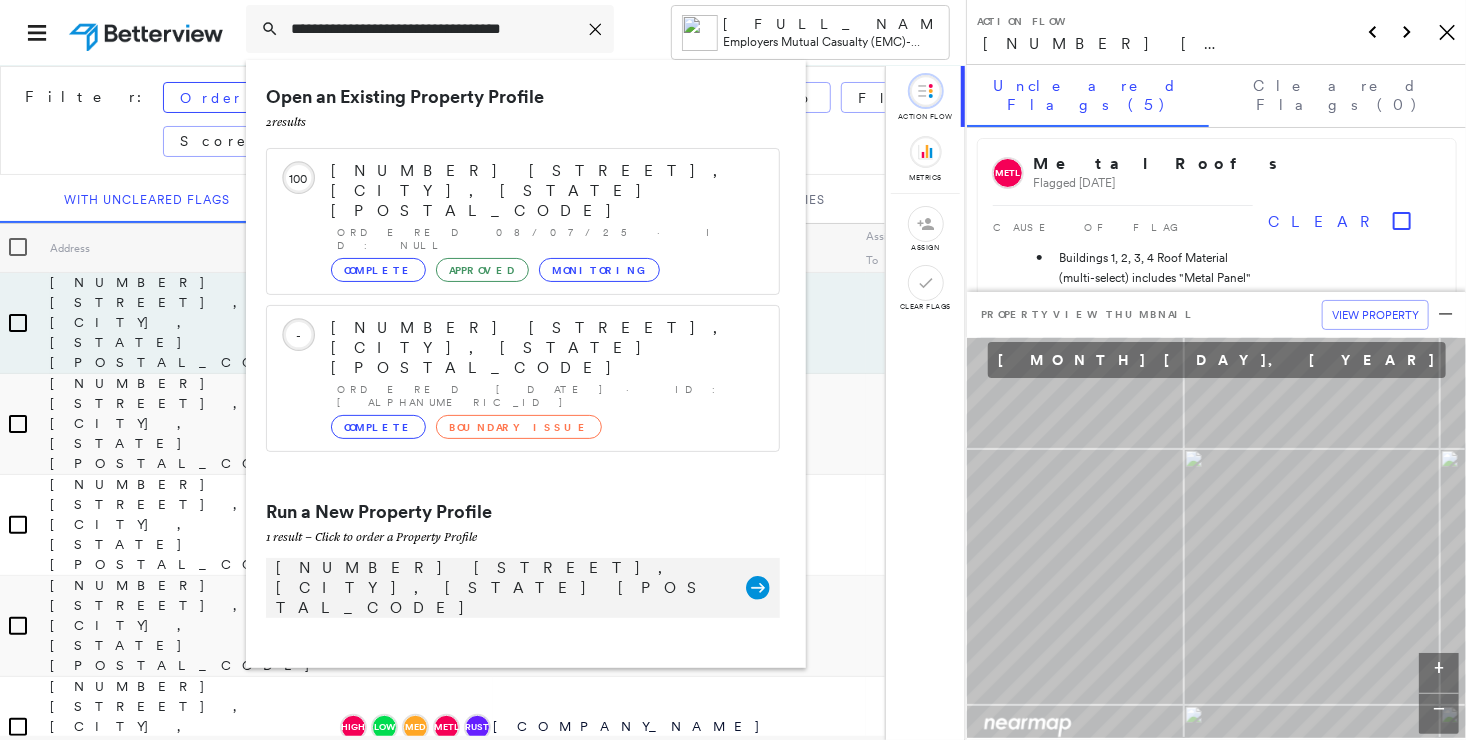 click on "[NUMBER] [STREET], [CITY], [STATE] [POSTAL_CODE]" at bounding box center (501, 588) 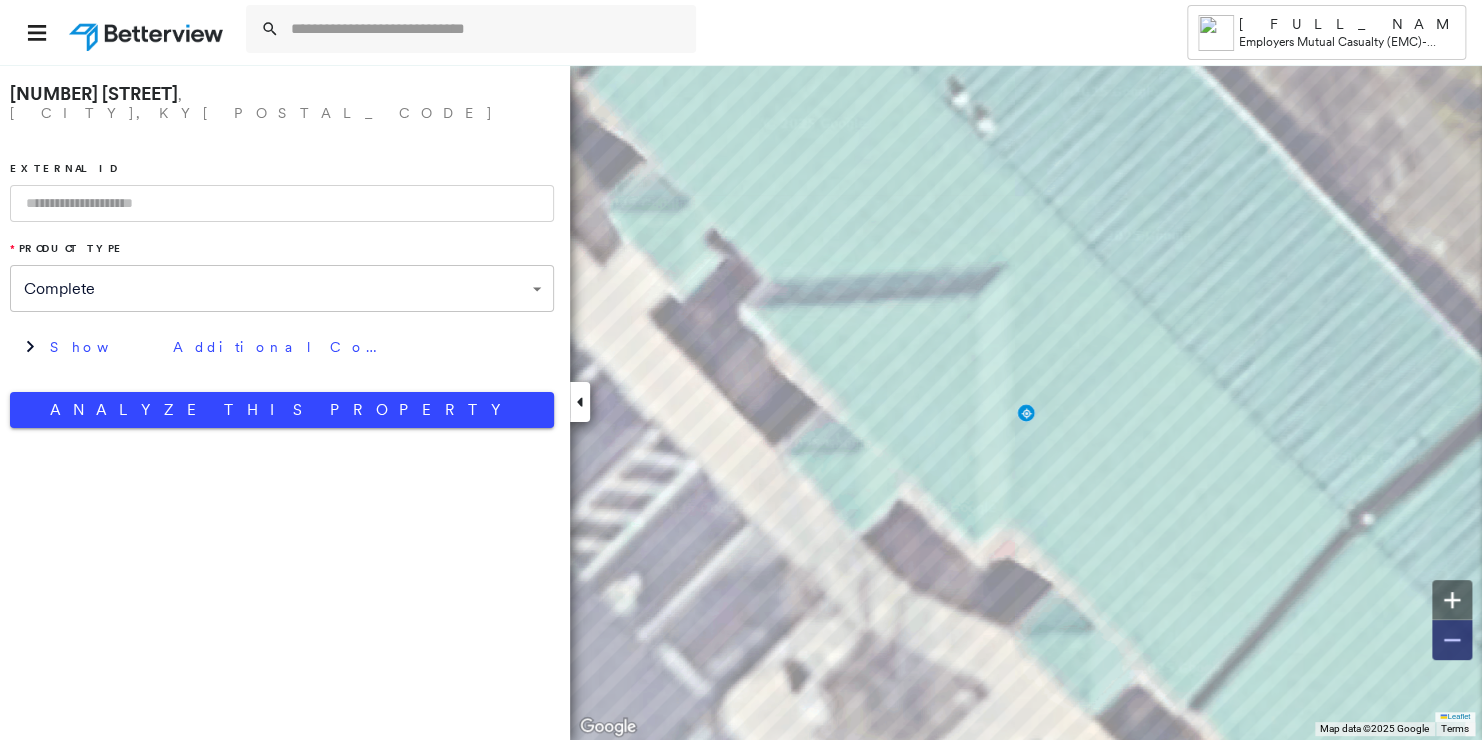 click 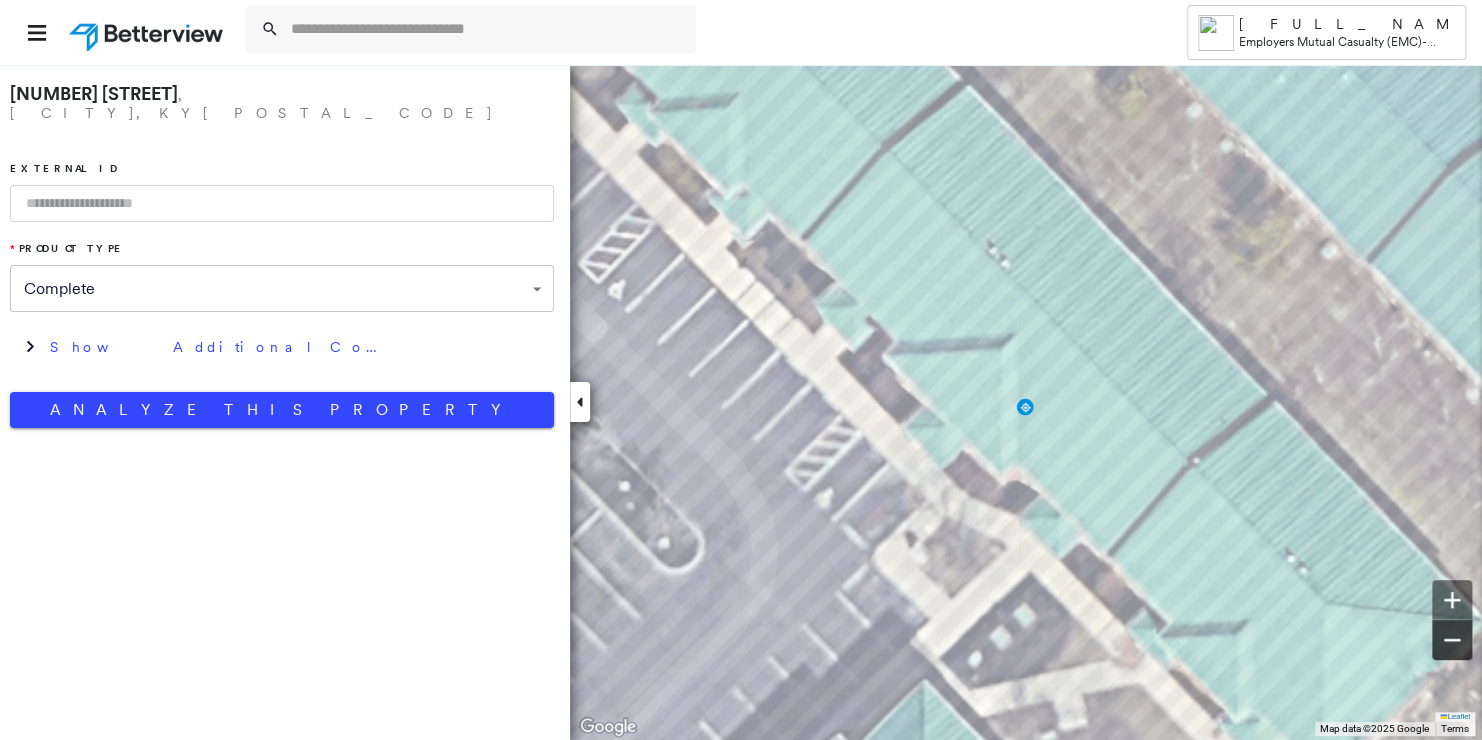 click 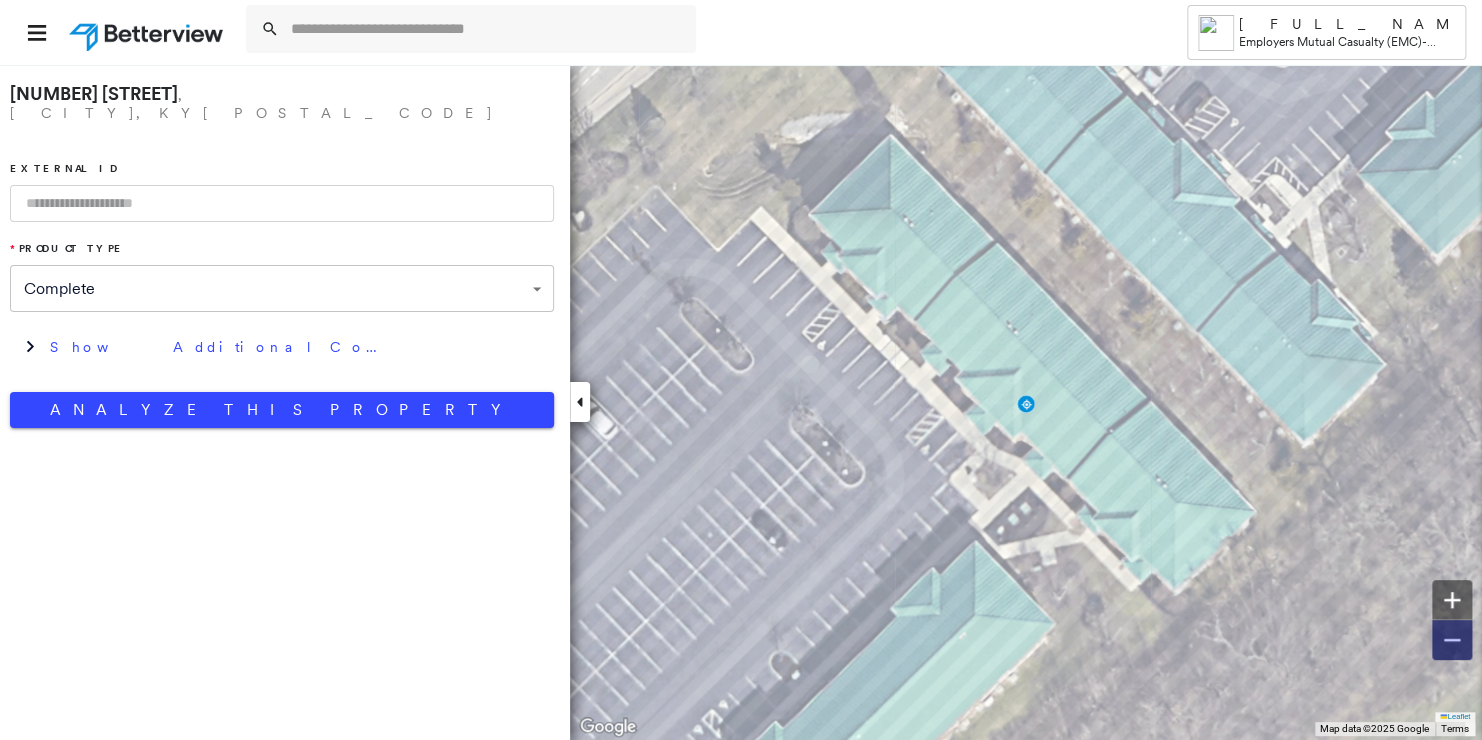 click 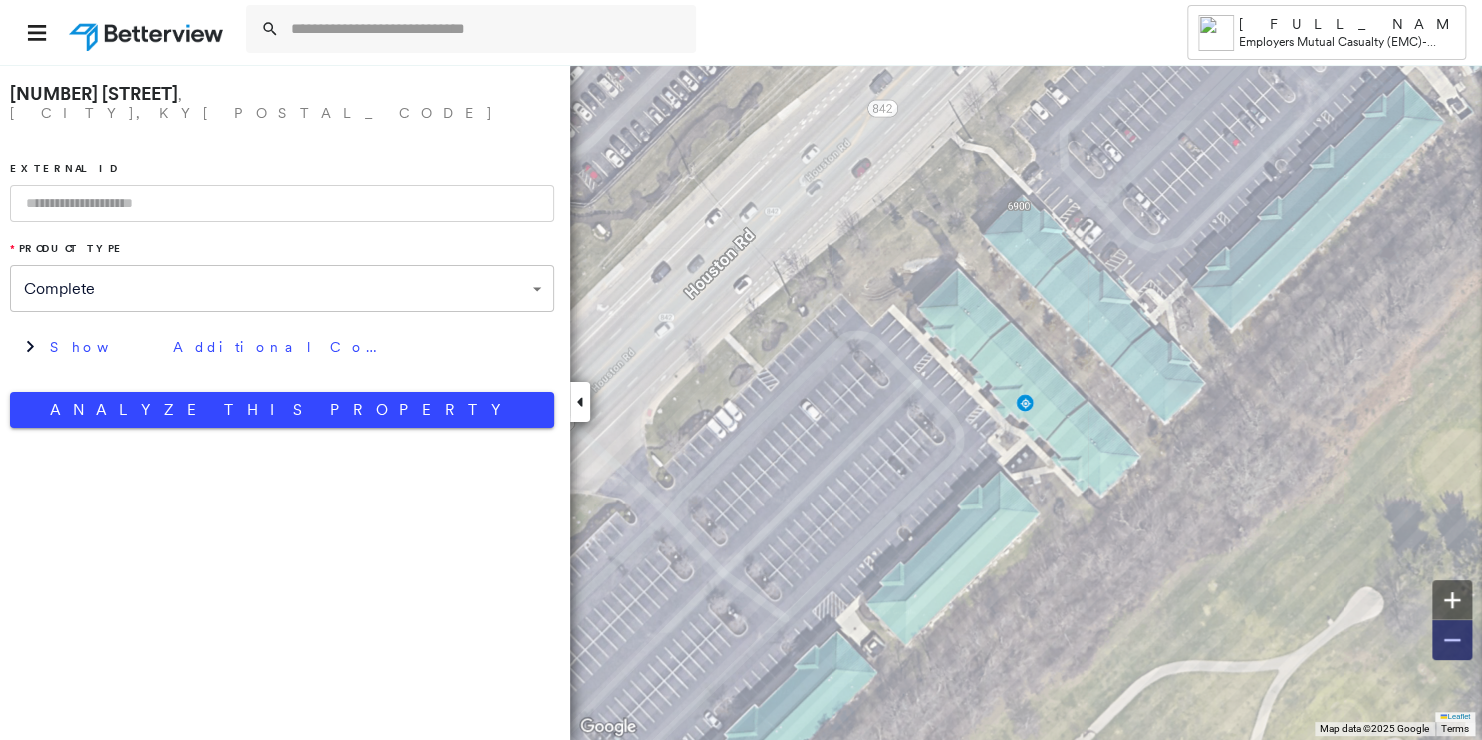 click 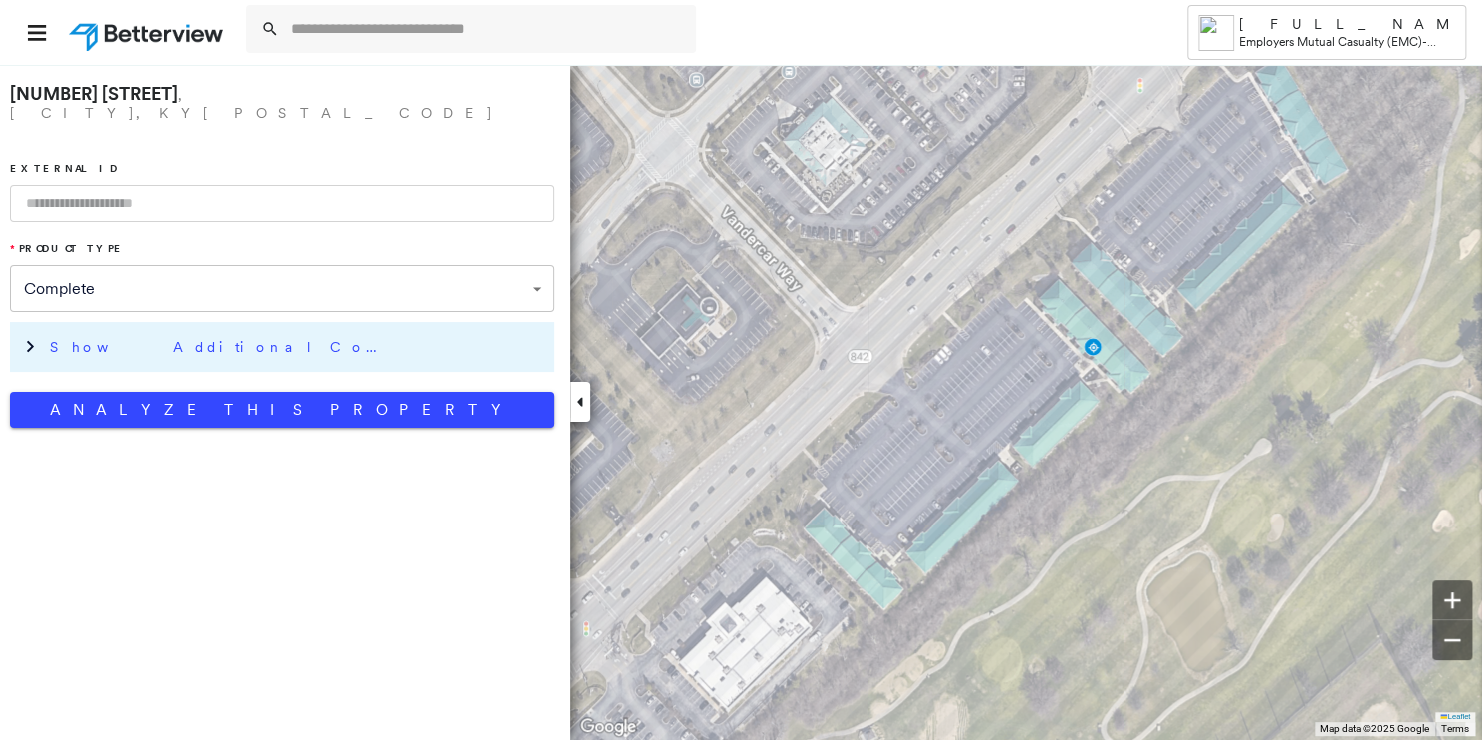 click on "Show Additional Company Data" at bounding box center (220, 347) 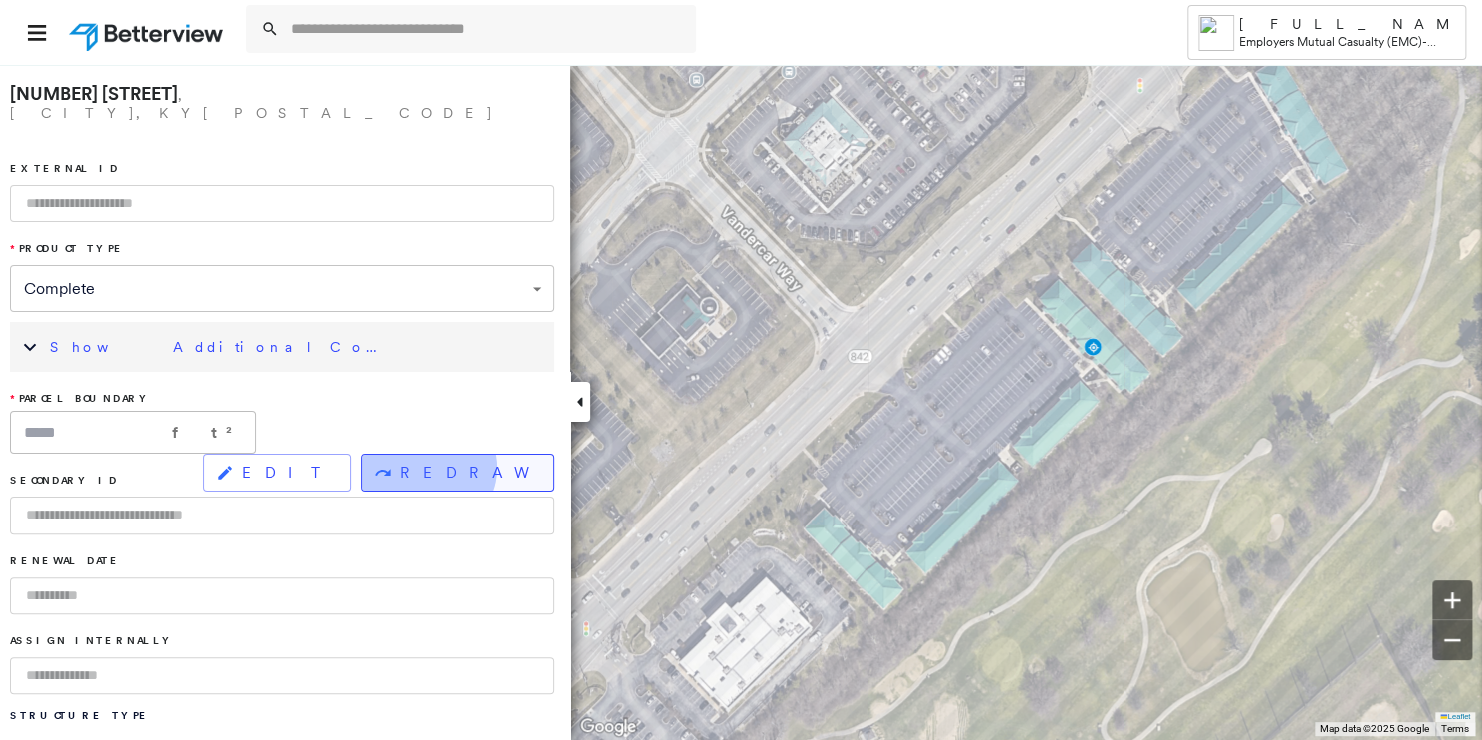 click on "REDRAW" at bounding box center [468, 473] 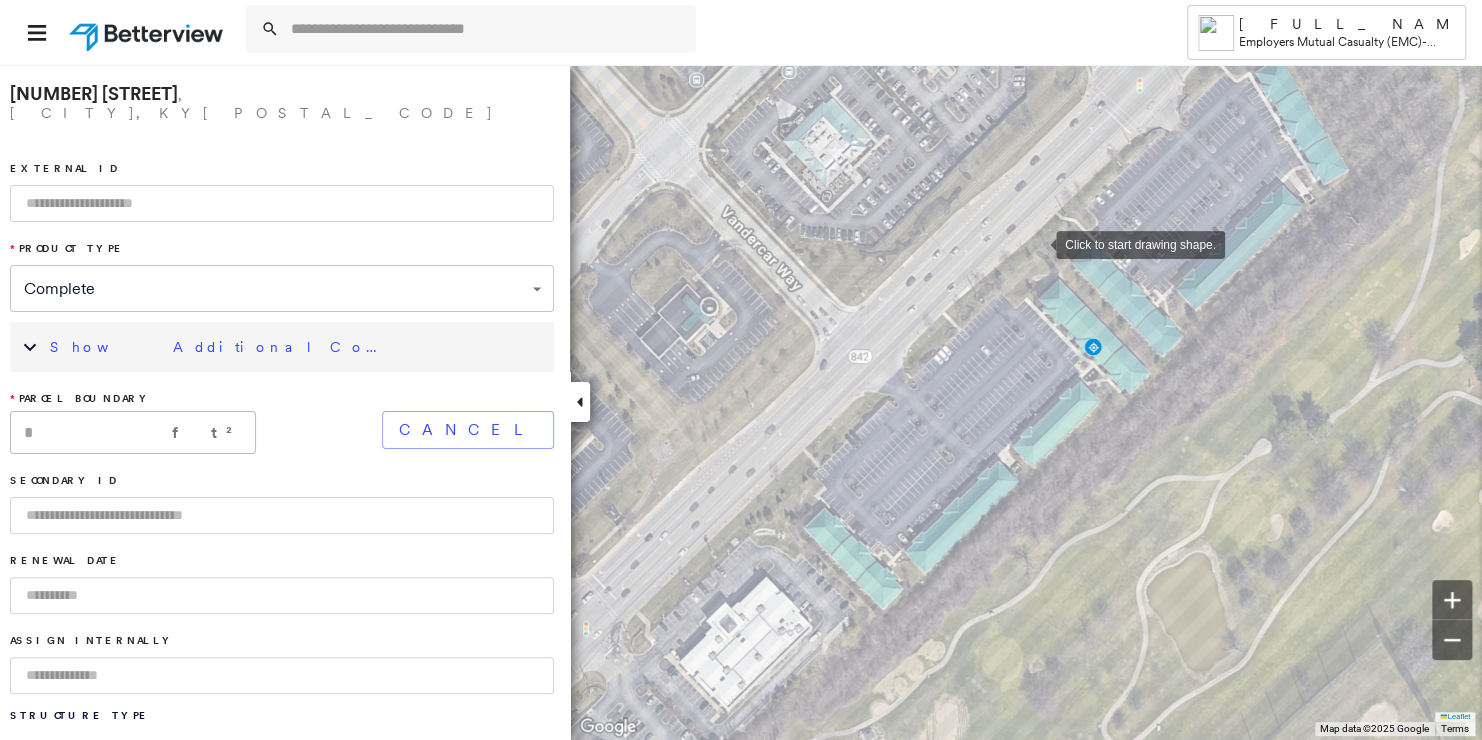 click at bounding box center (1036, 243) 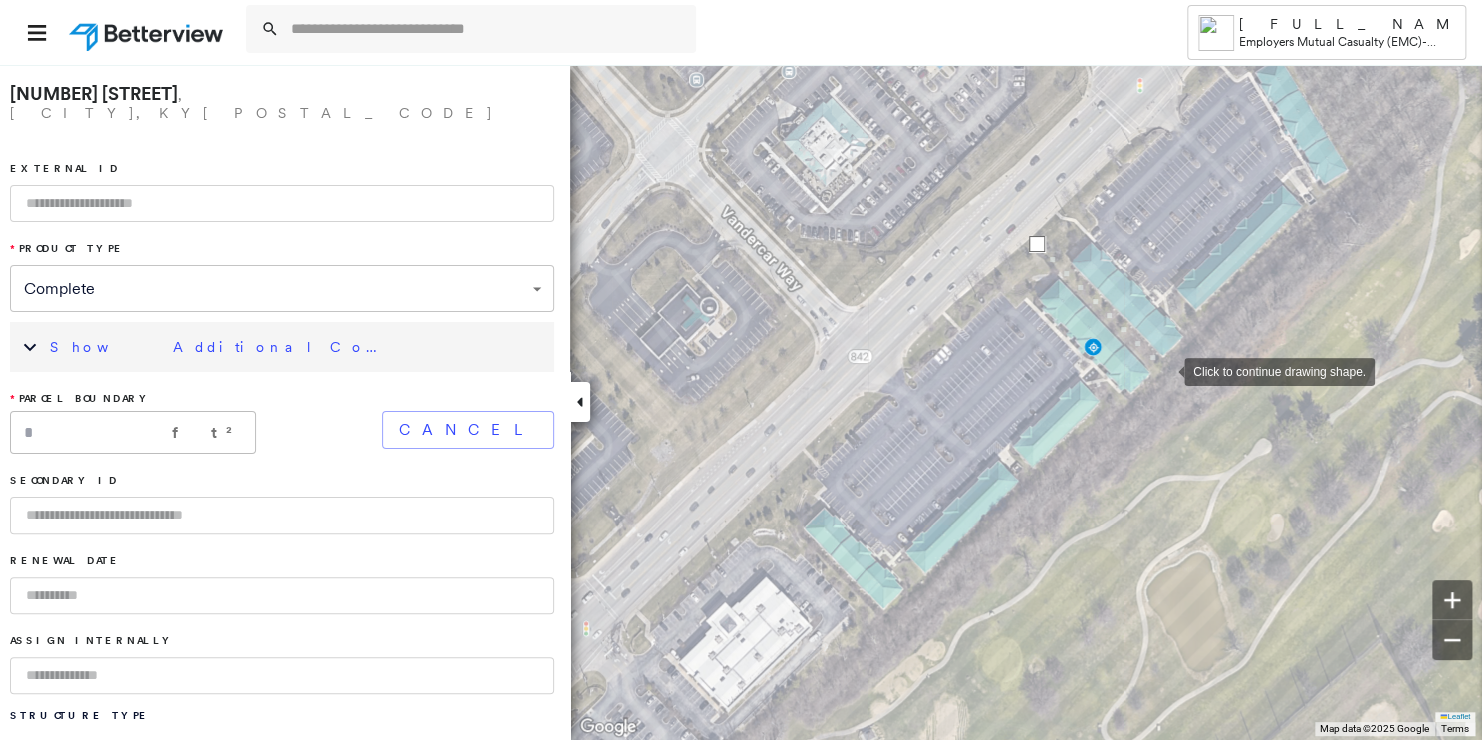 click at bounding box center (1164, 370) 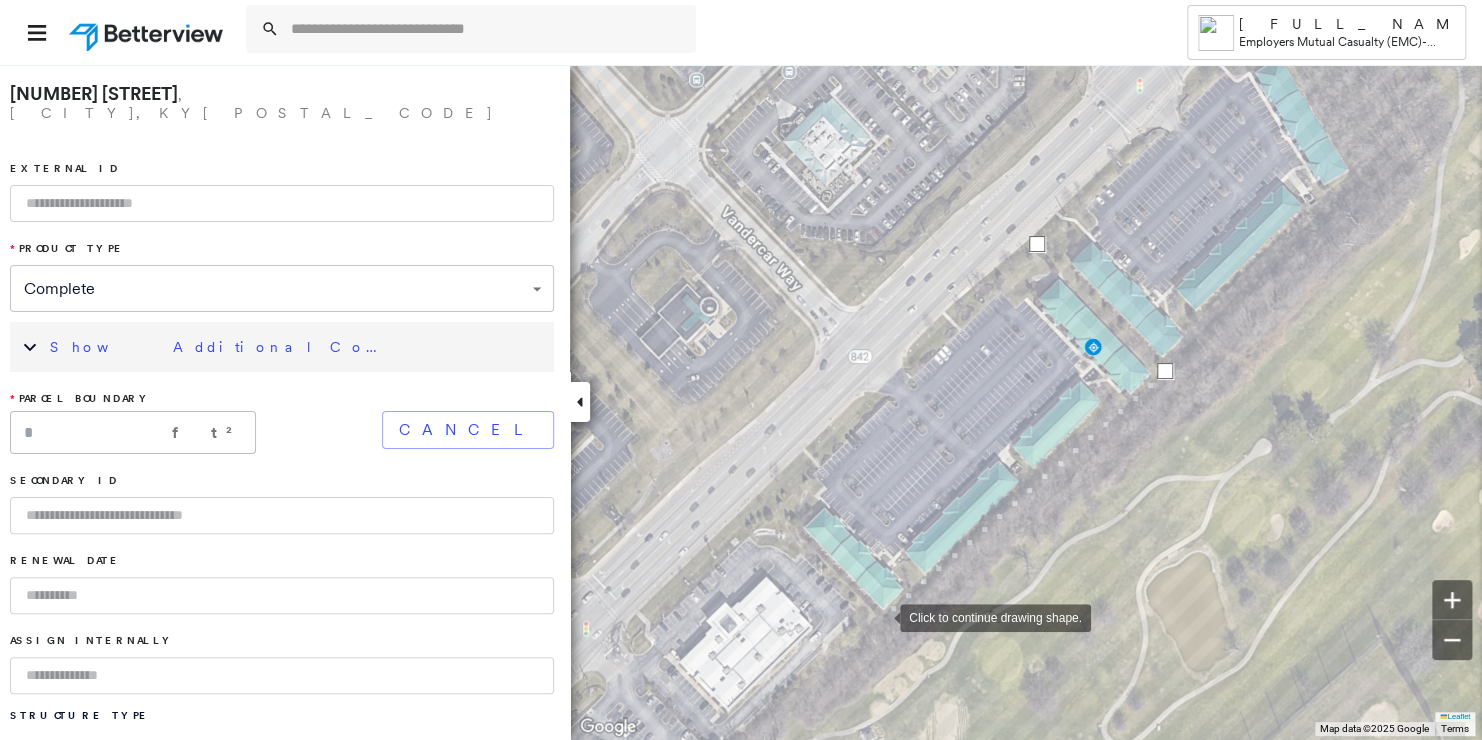 click at bounding box center (880, 616) 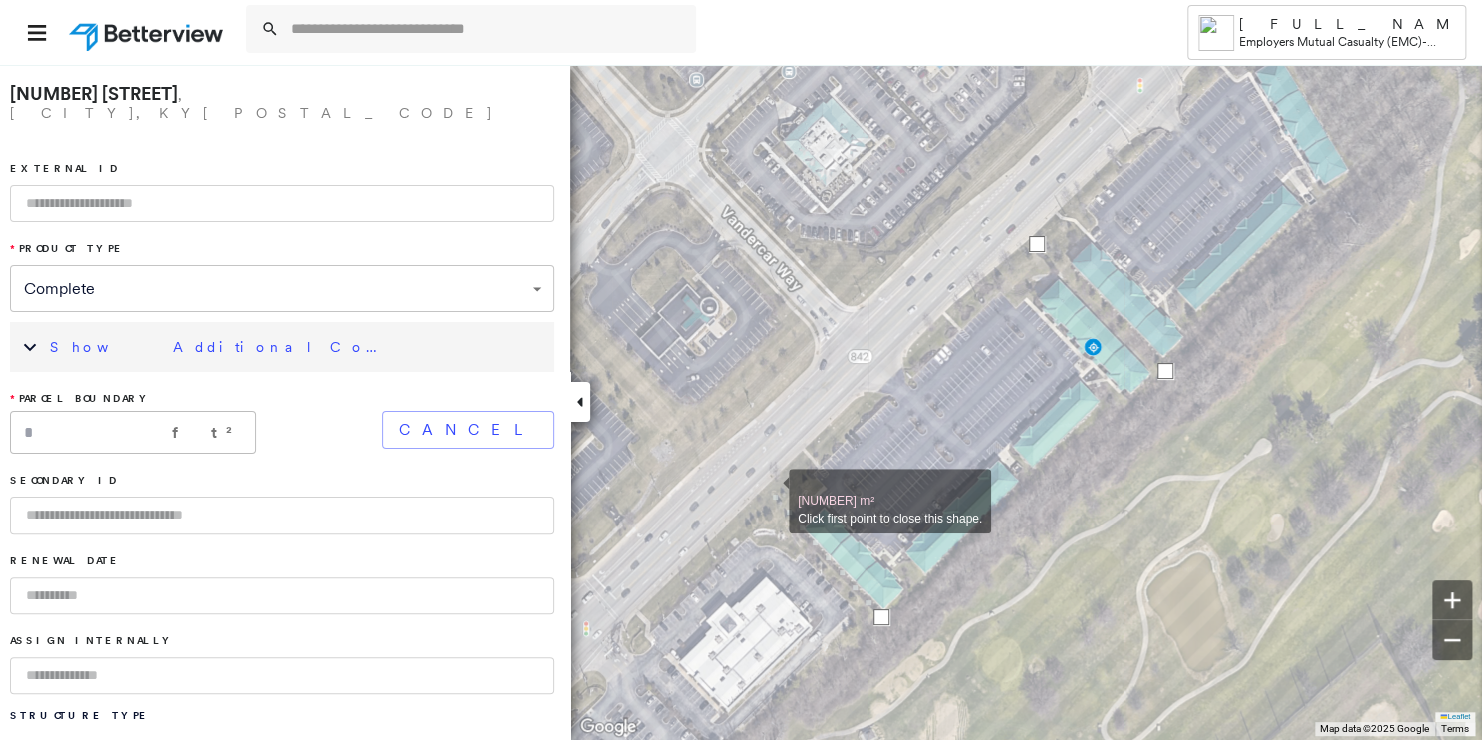 click at bounding box center [769, 490] 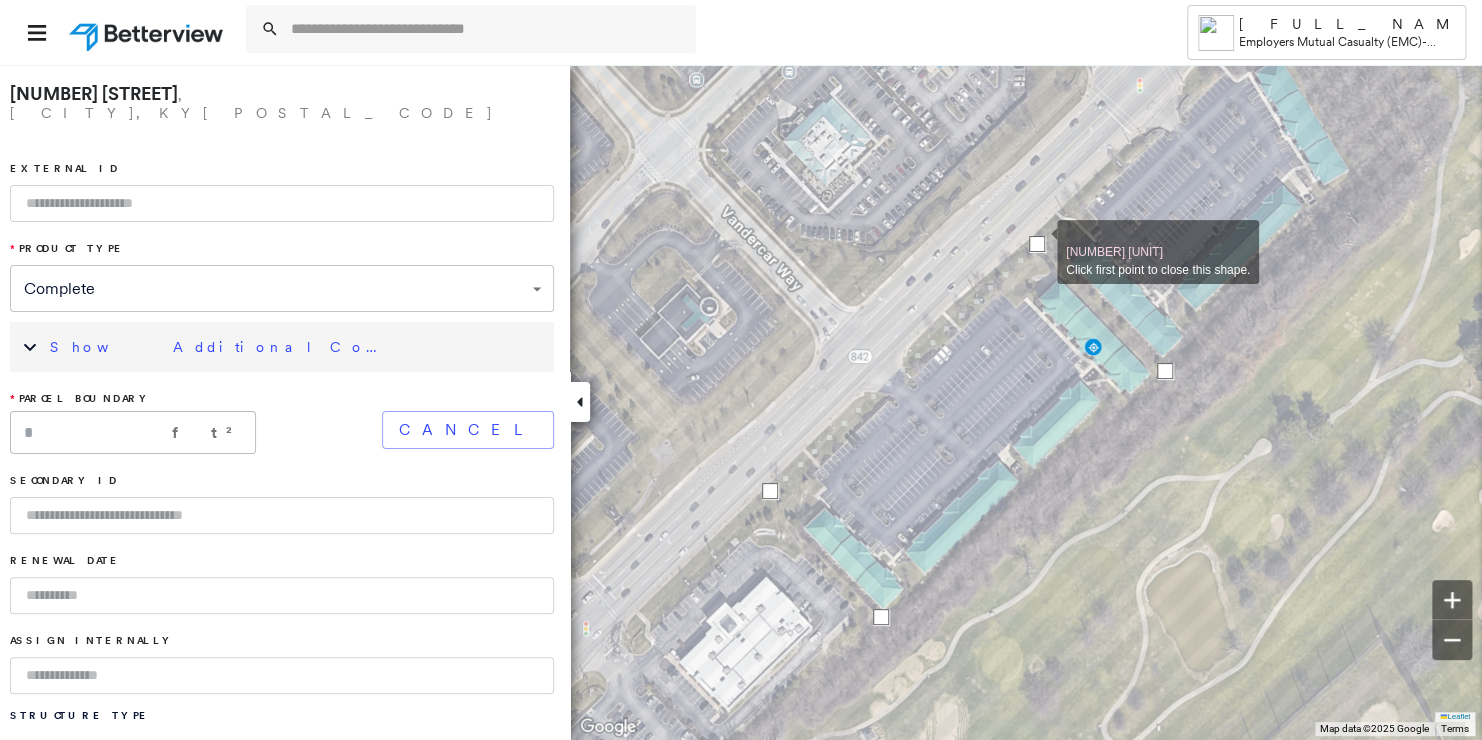 click at bounding box center [1037, 244] 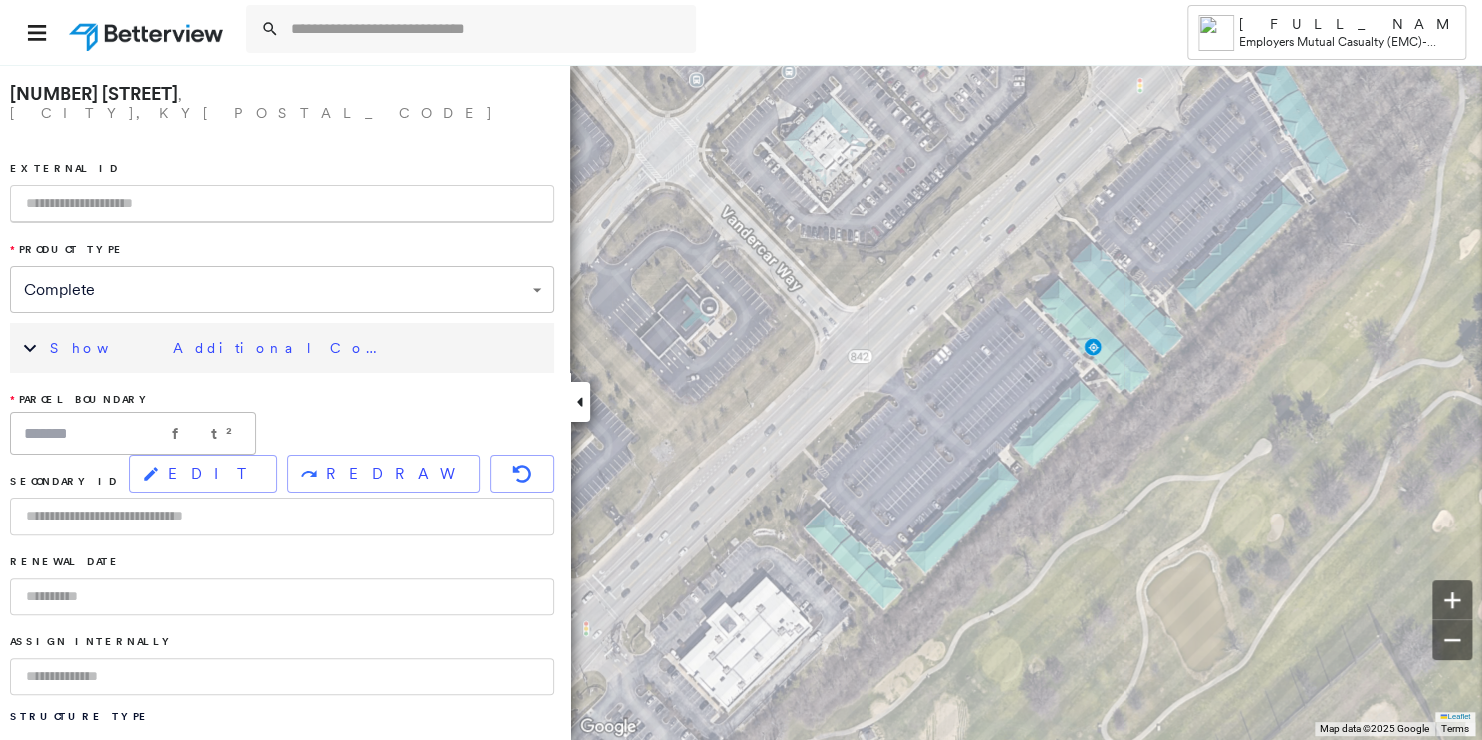 click at bounding box center (282, 204) 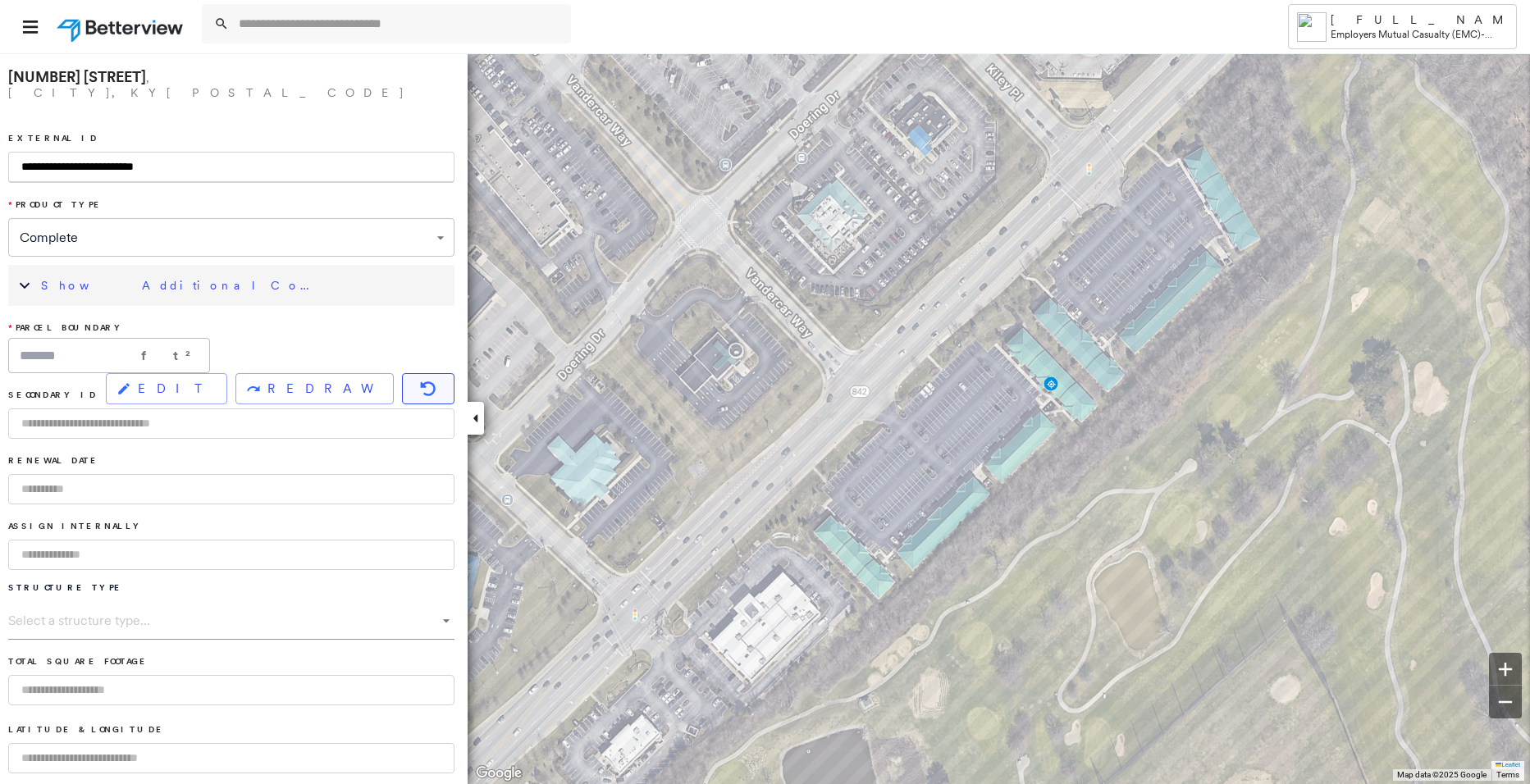type on "**********" 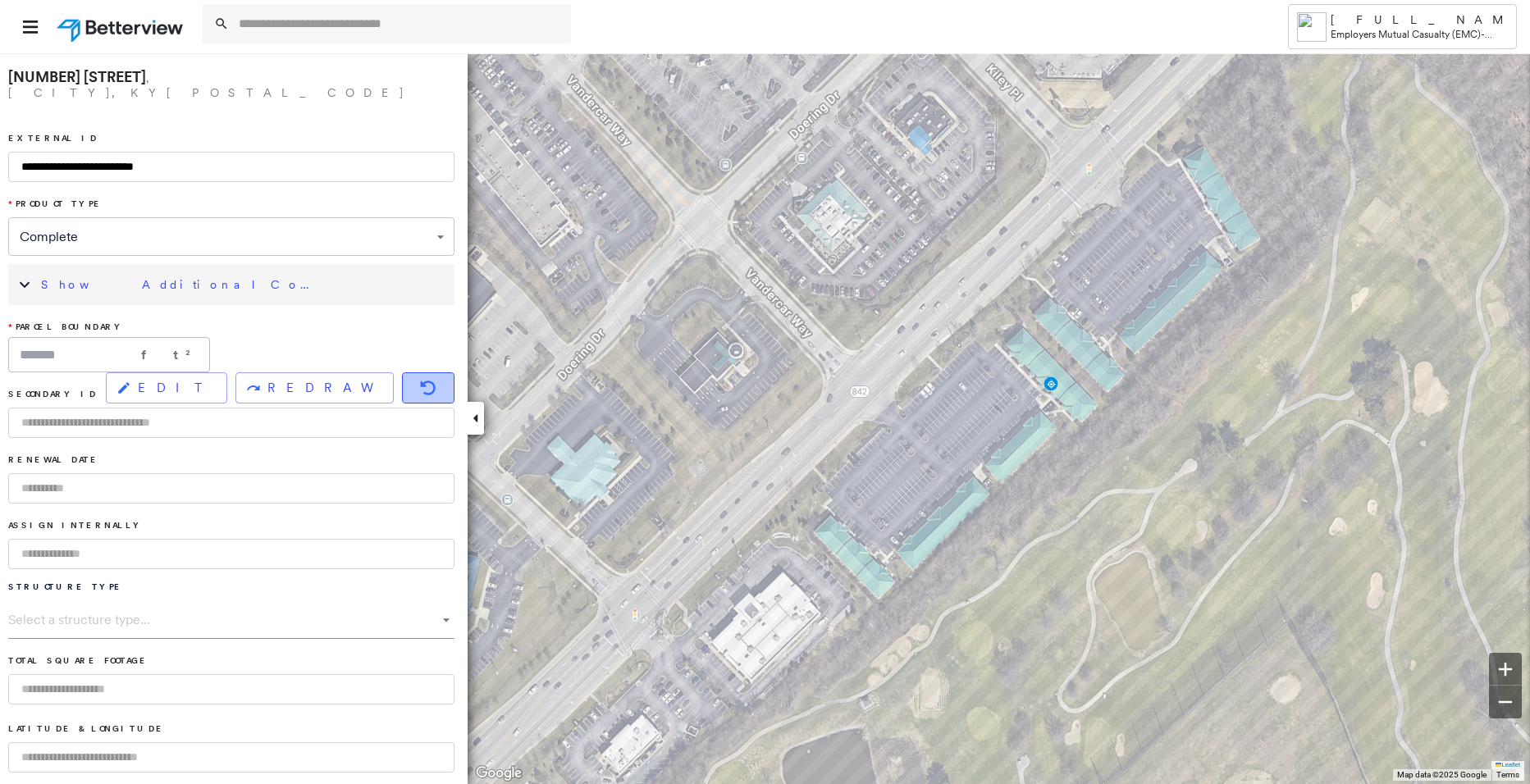 click 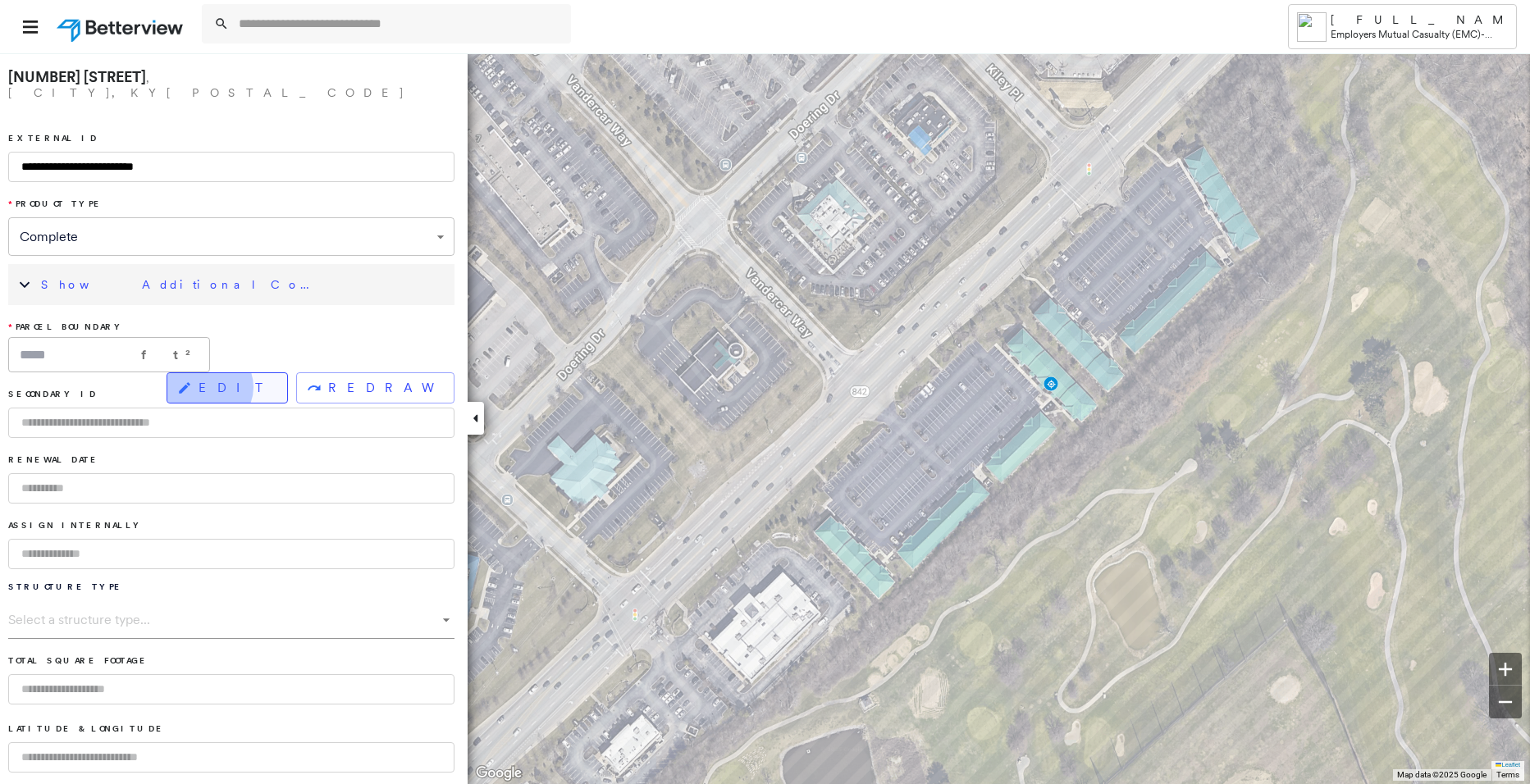 click on "EDIT" at bounding box center [236, 388] 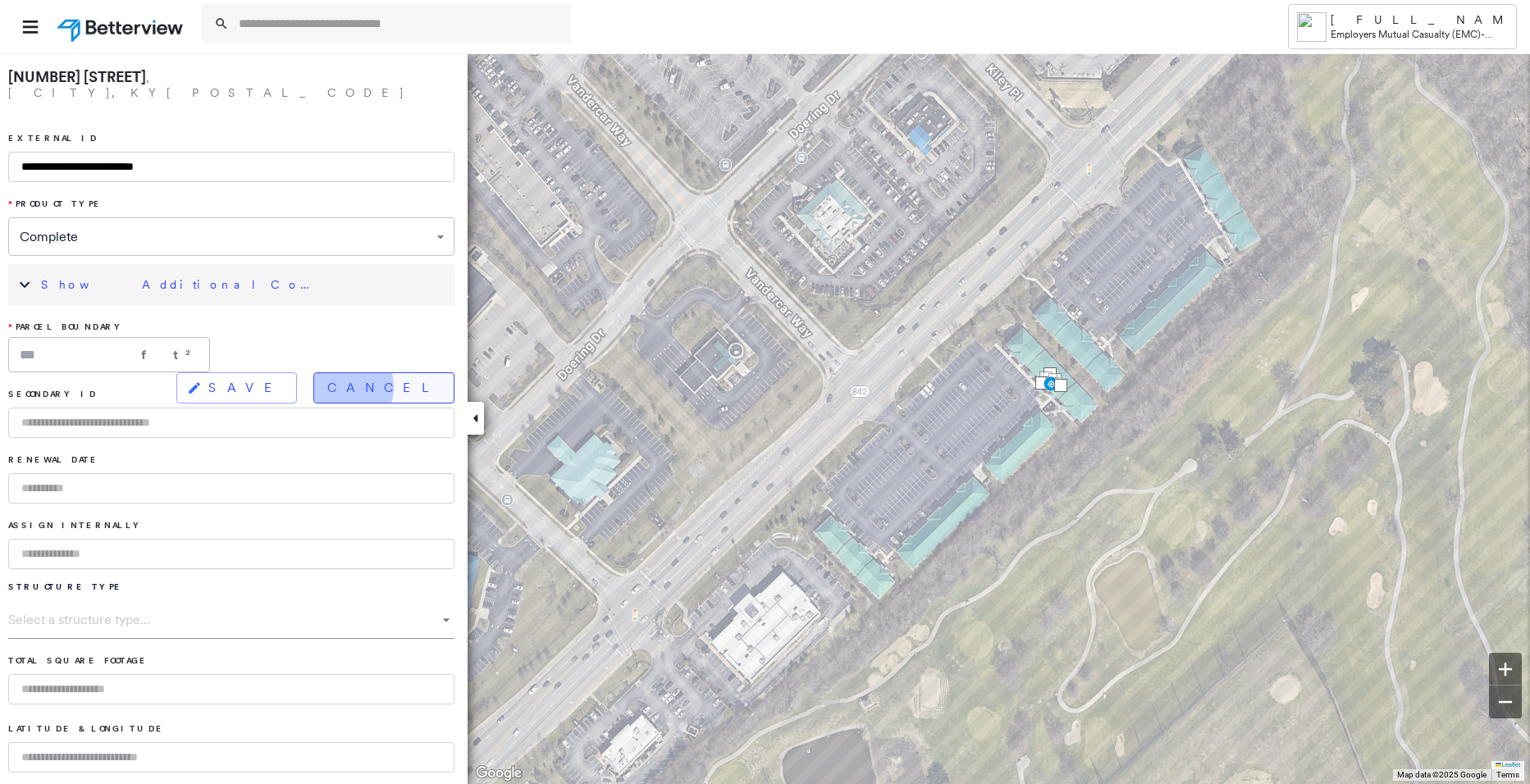 click on "Cancel" at bounding box center (384, 388) 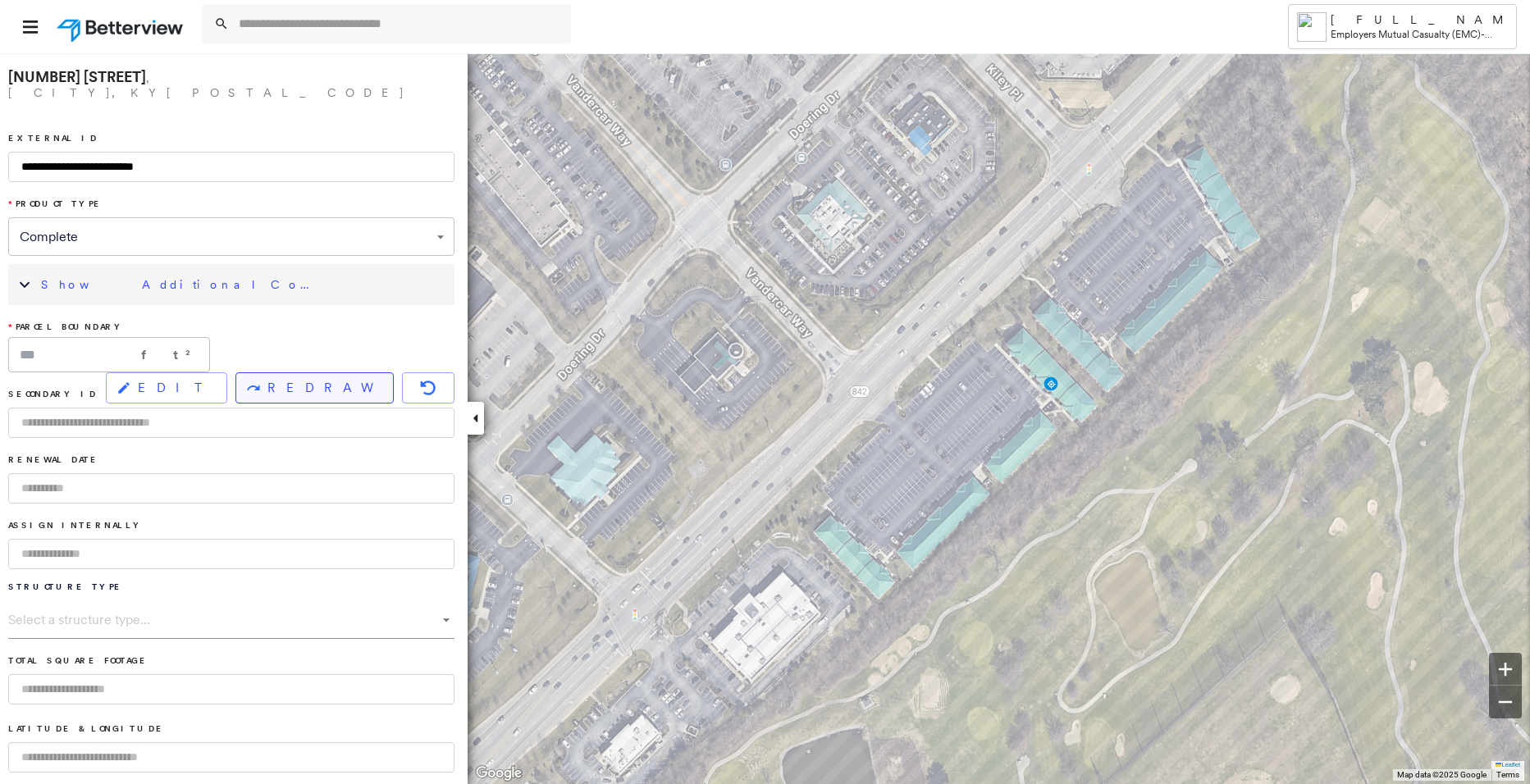 click on "REDRAW" at bounding box center (323, 388) 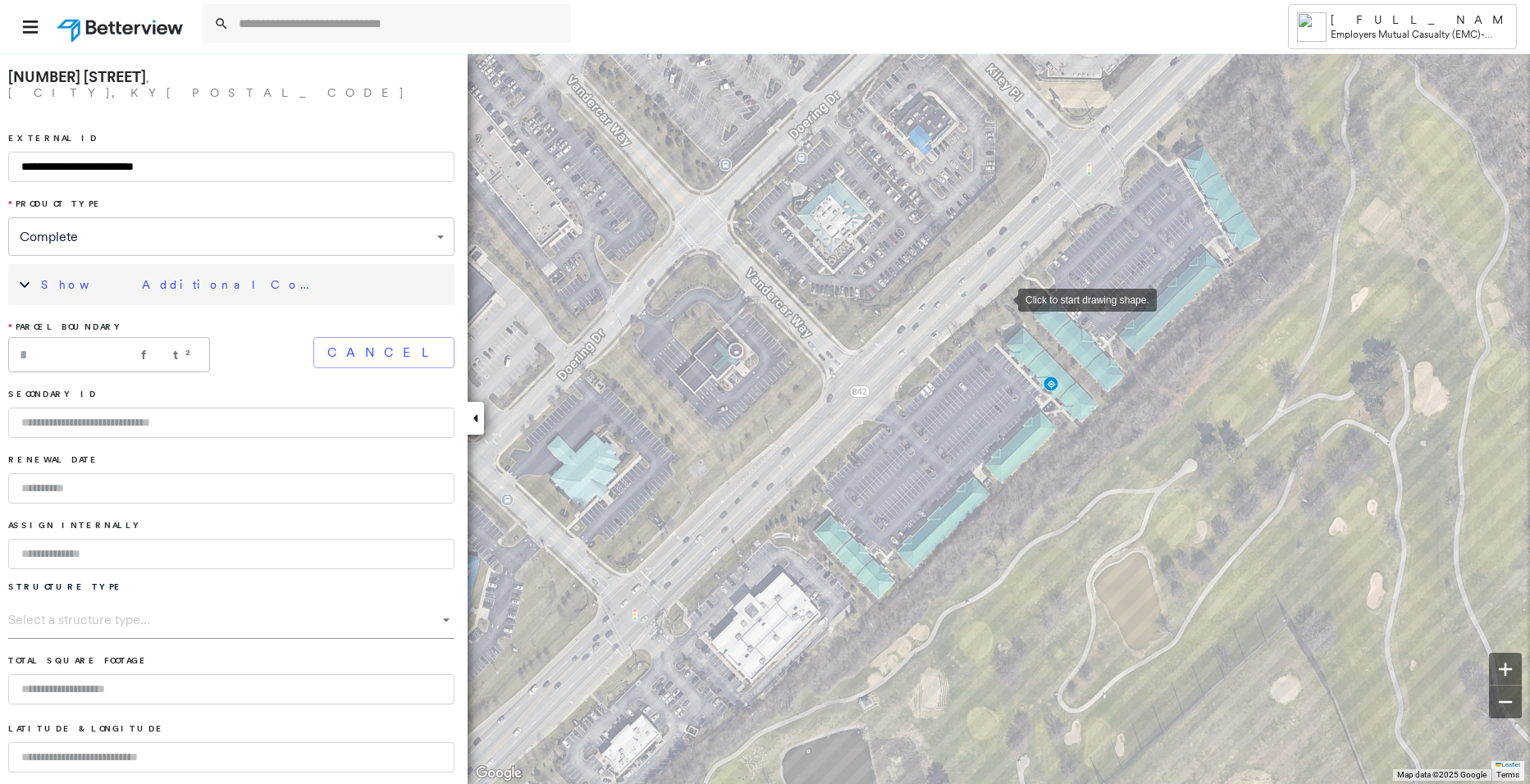 click at bounding box center [1002, 299] 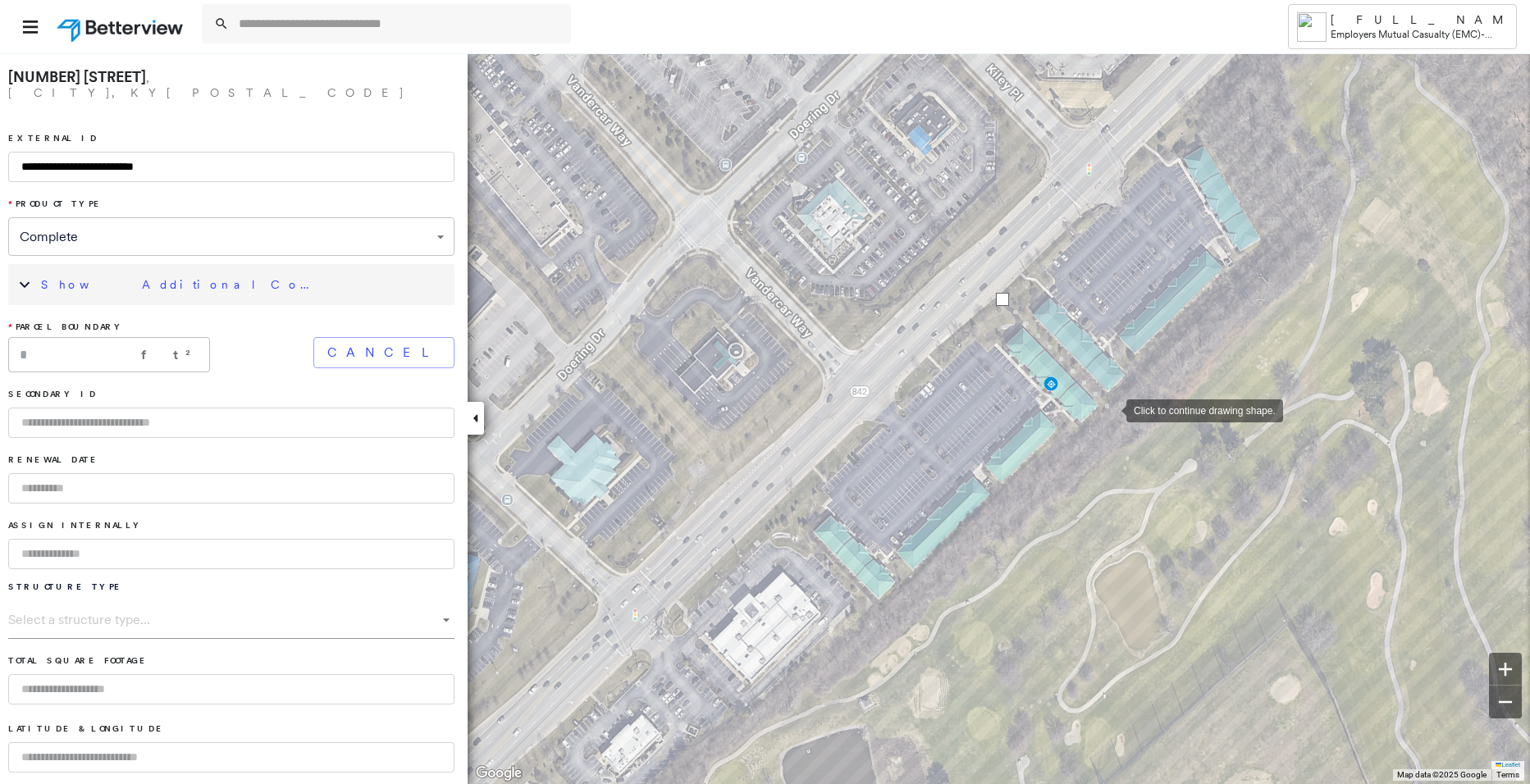 click at bounding box center [1110, 409] 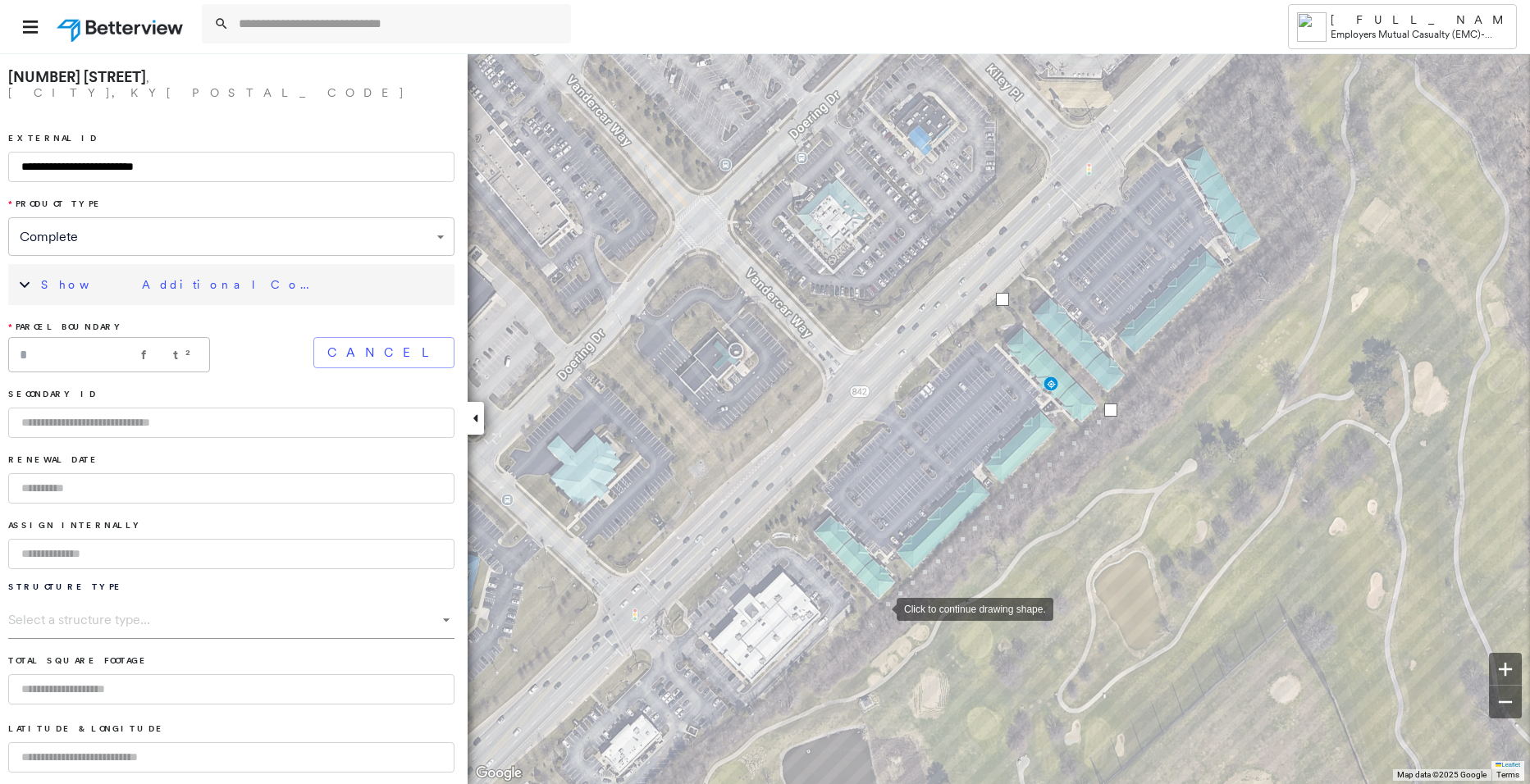 click at bounding box center (880, 608) 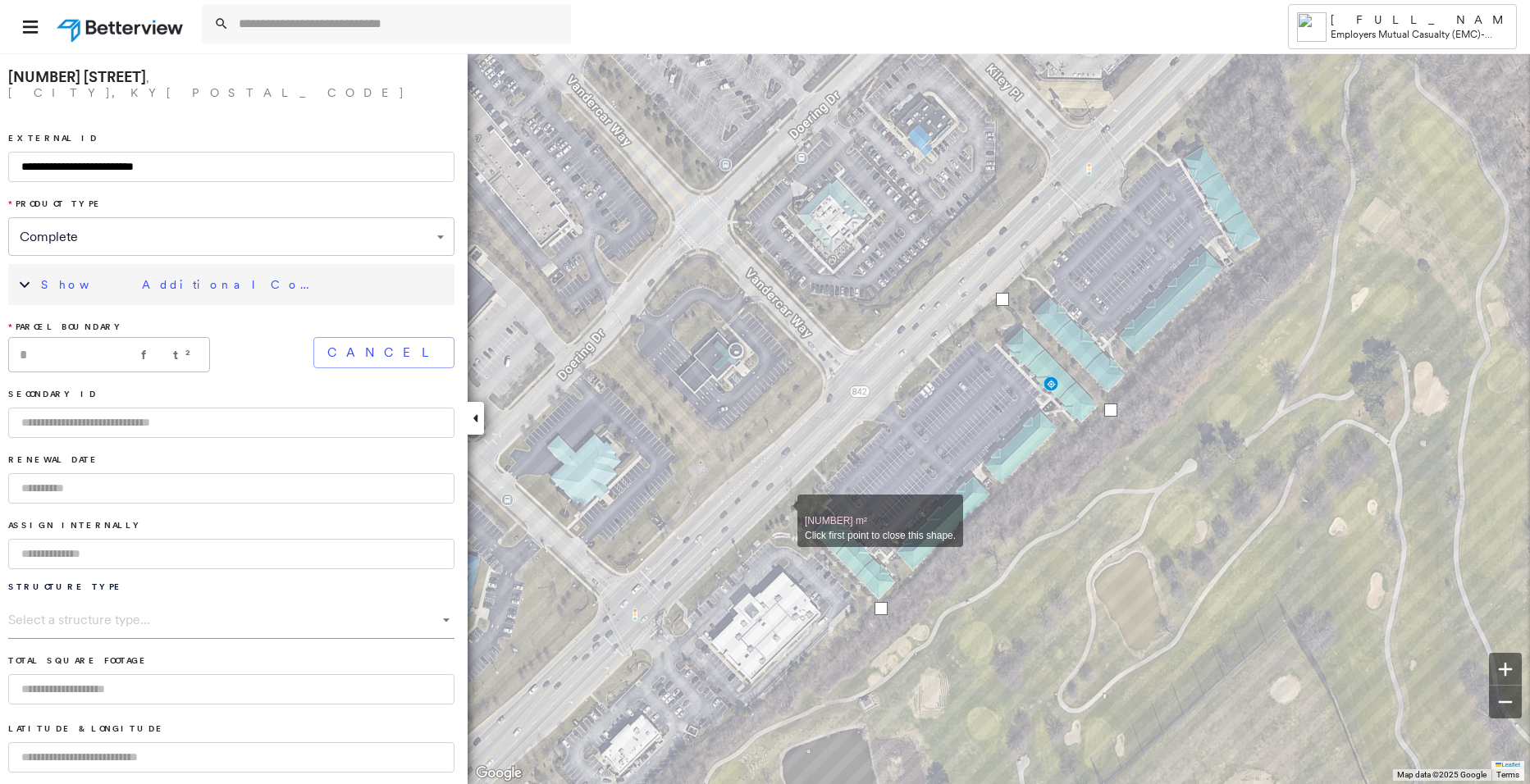 click at bounding box center [781, 512] 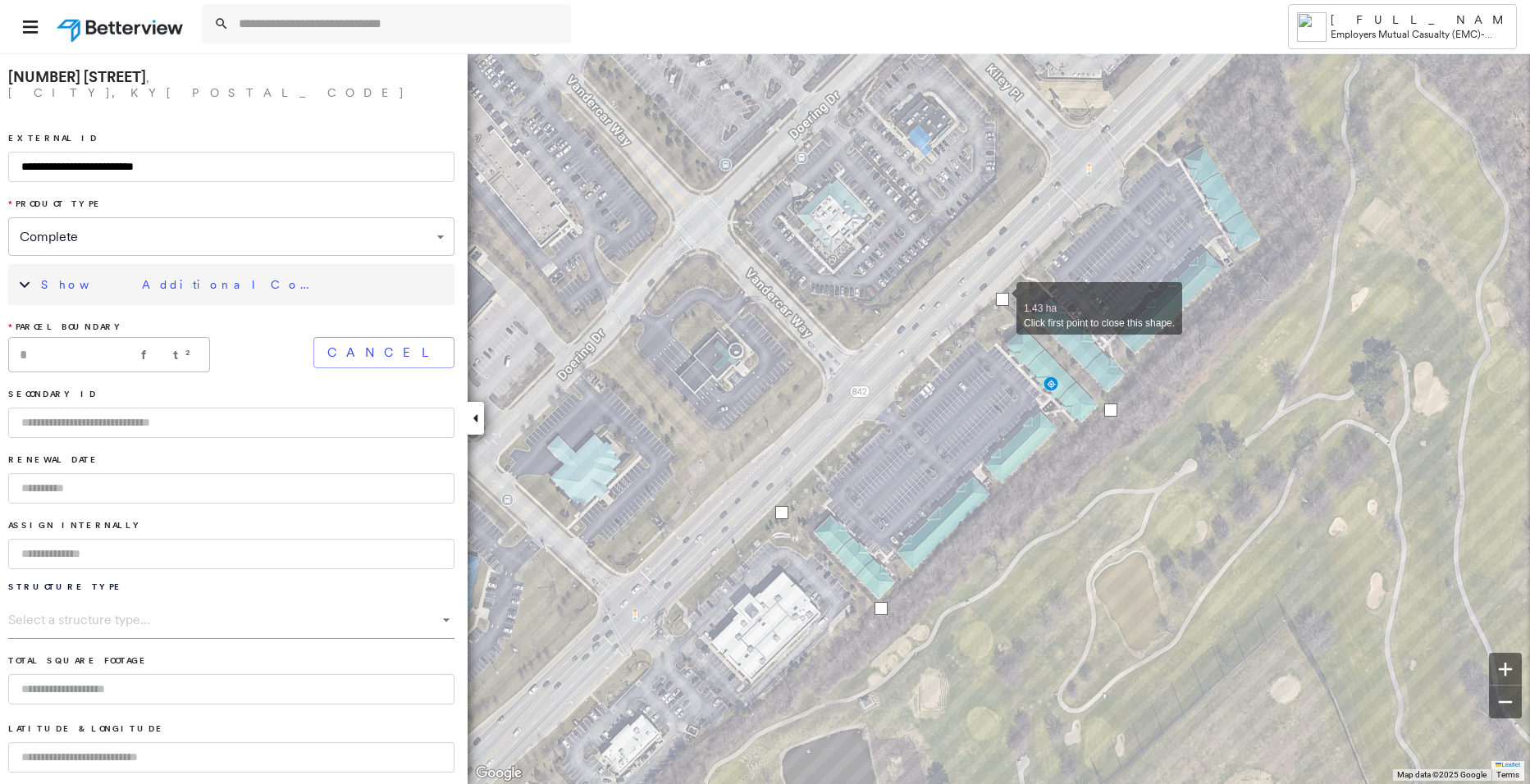 click at bounding box center [1002, 299] 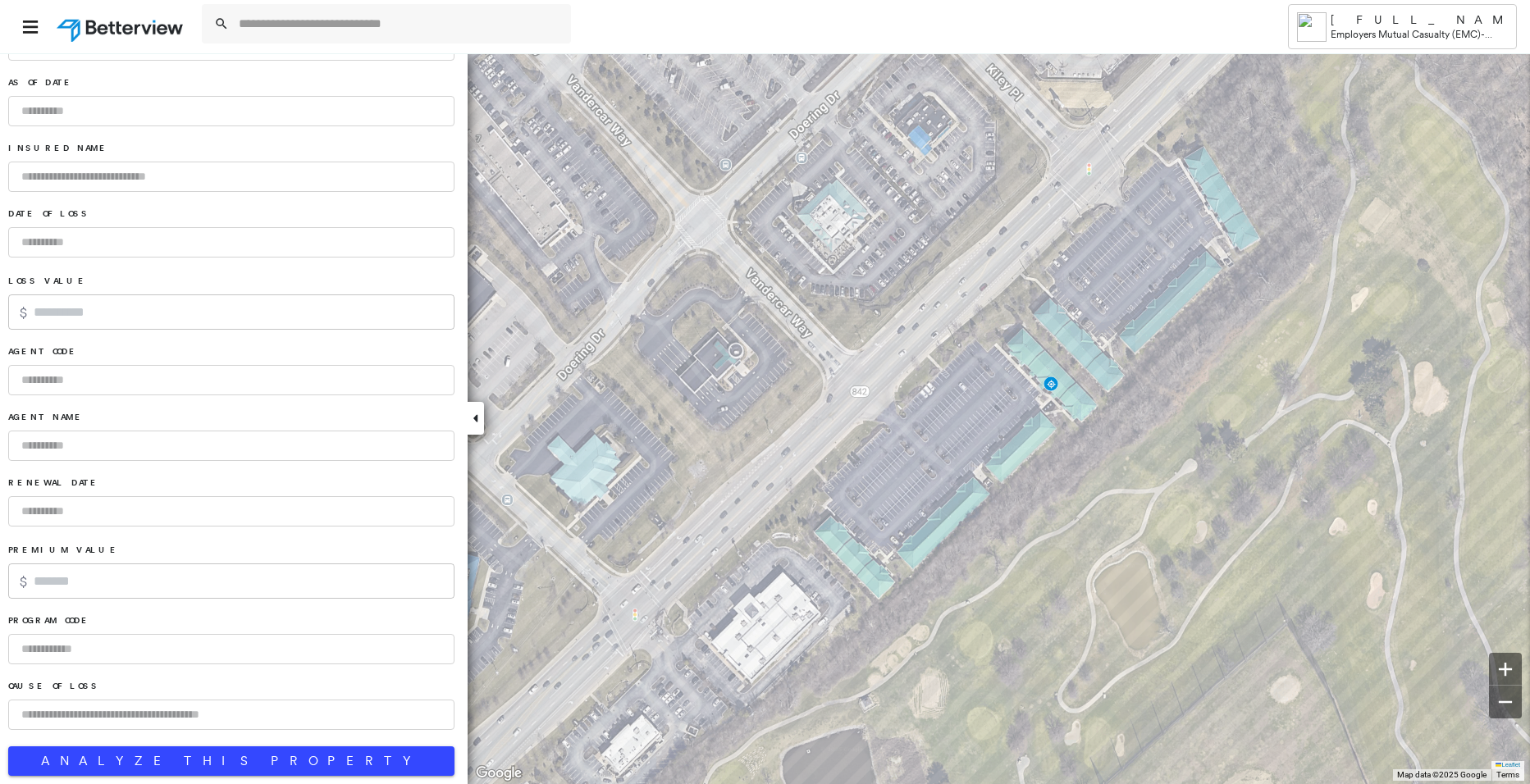scroll, scrollTop: 900, scrollLeft: 0, axis: vertical 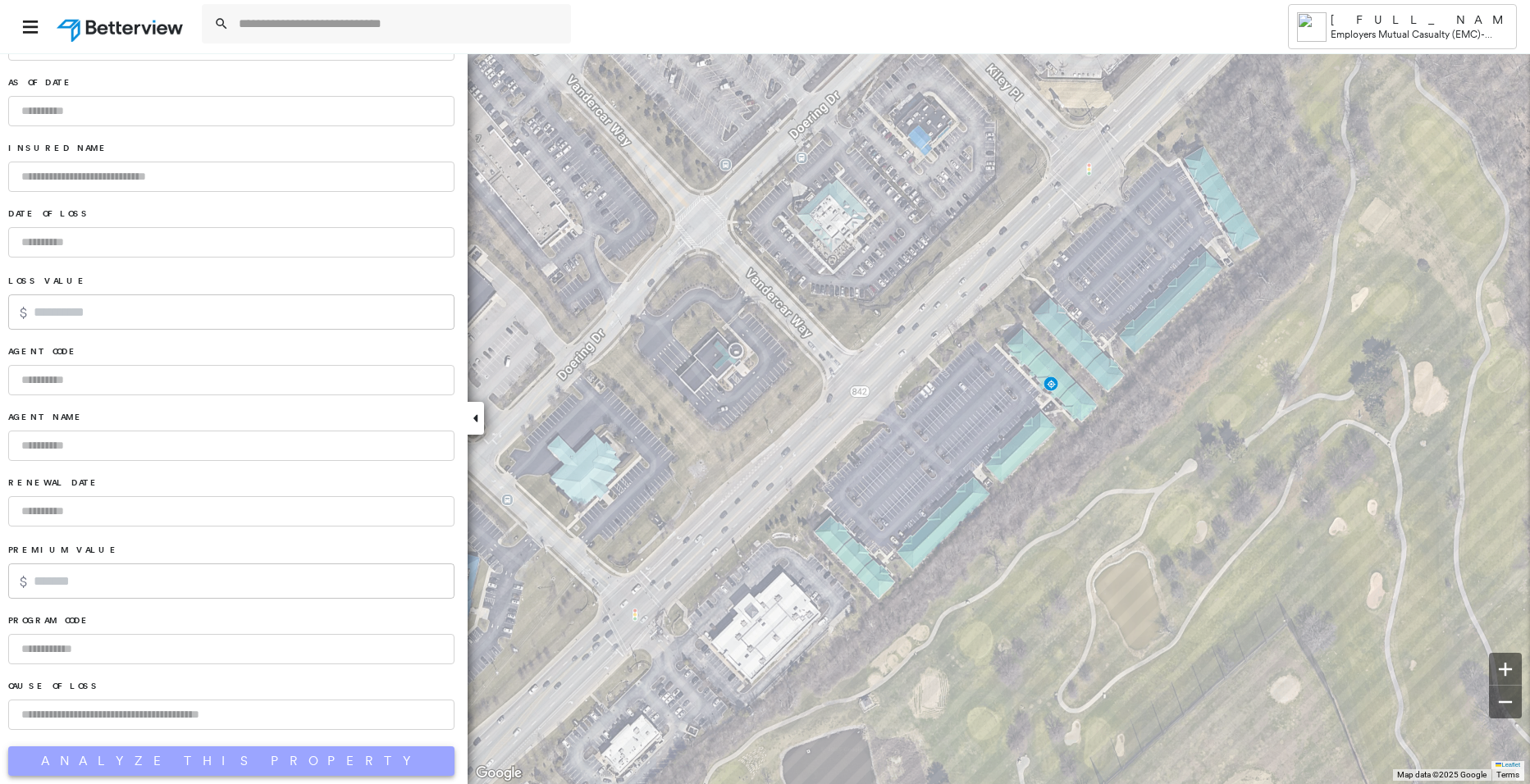 click on "Analyze This Property" at bounding box center [231, 761] 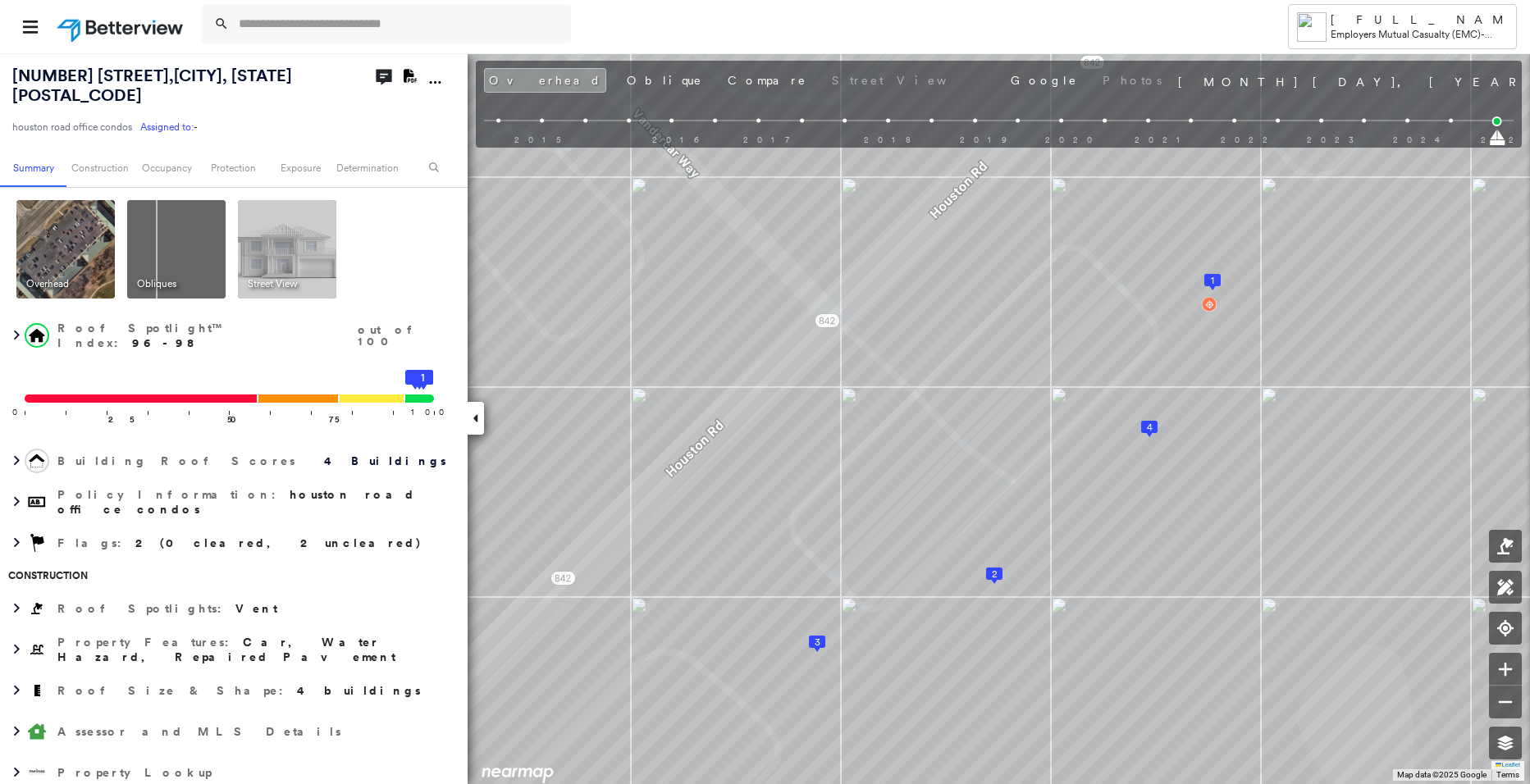 click on "Download PDF Report" 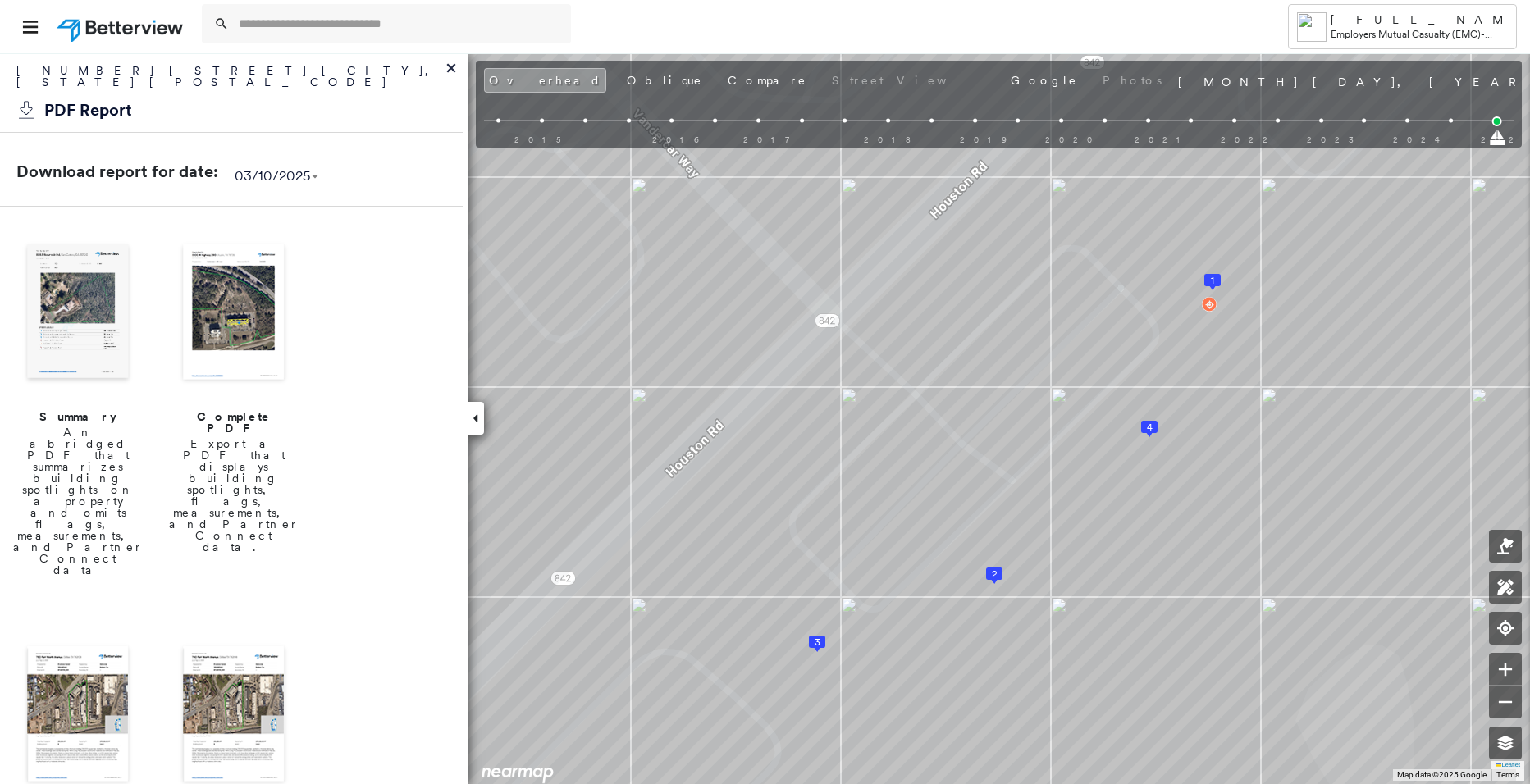 click at bounding box center [234, 313] 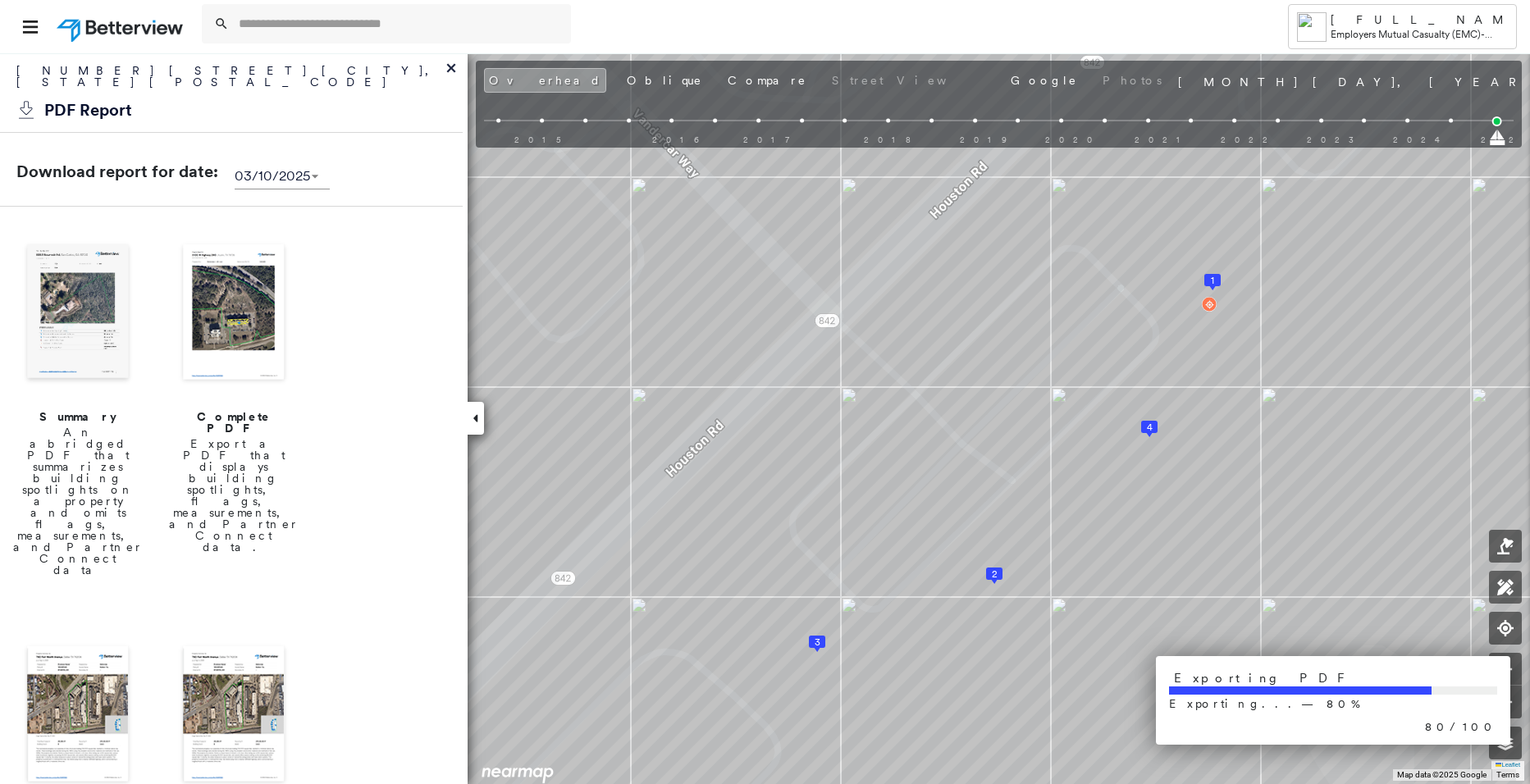 click on "Exporting...  —  80 %" at bounding box center [1312, 704] 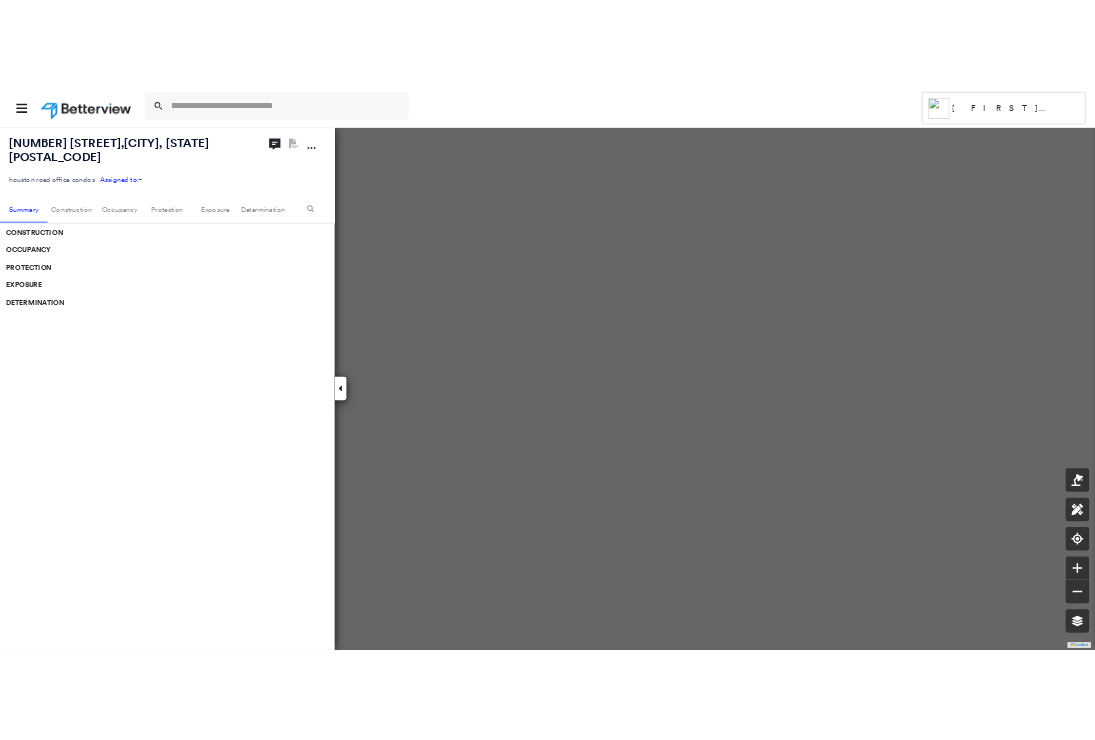 scroll, scrollTop: 0, scrollLeft: 0, axis: both 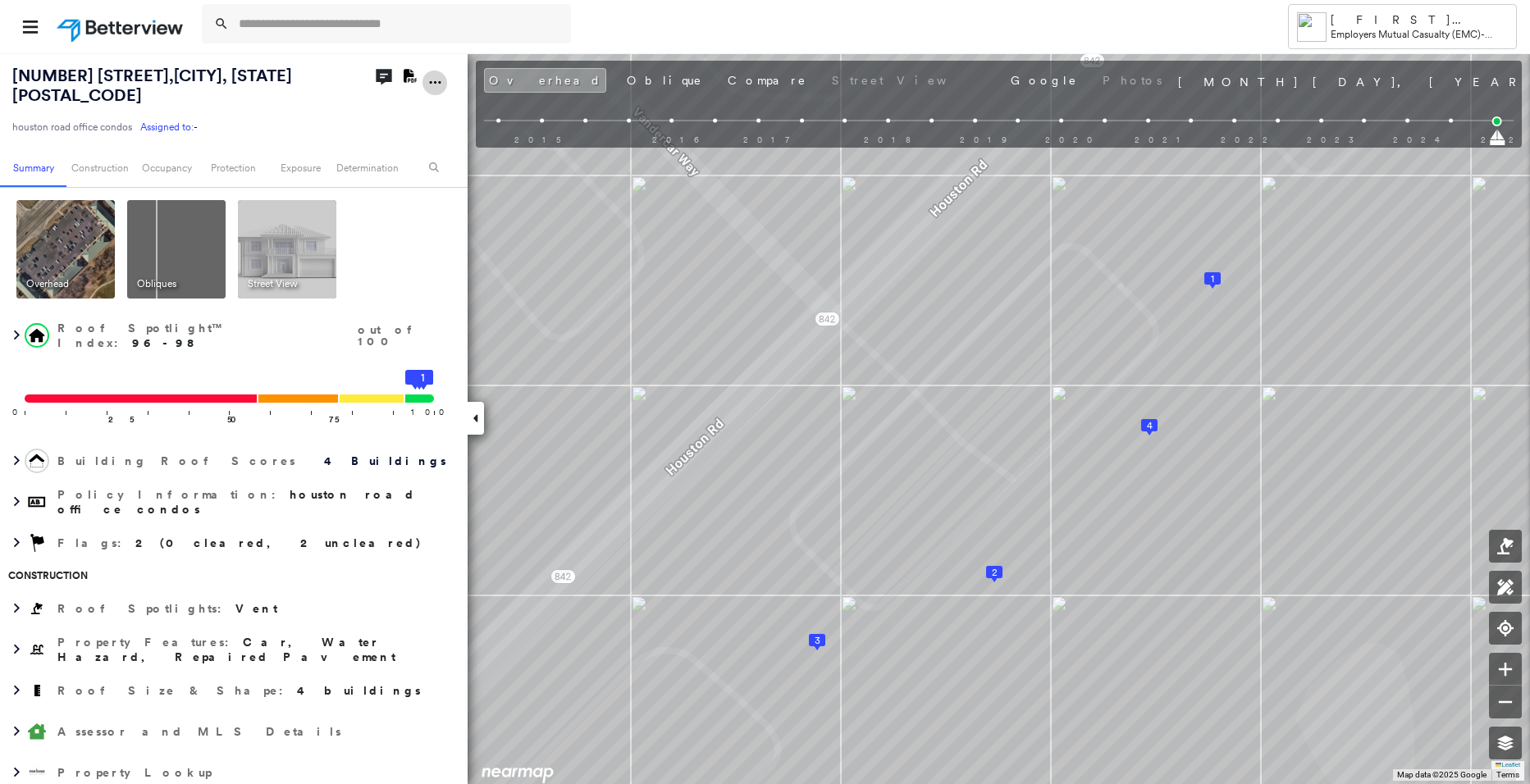 click 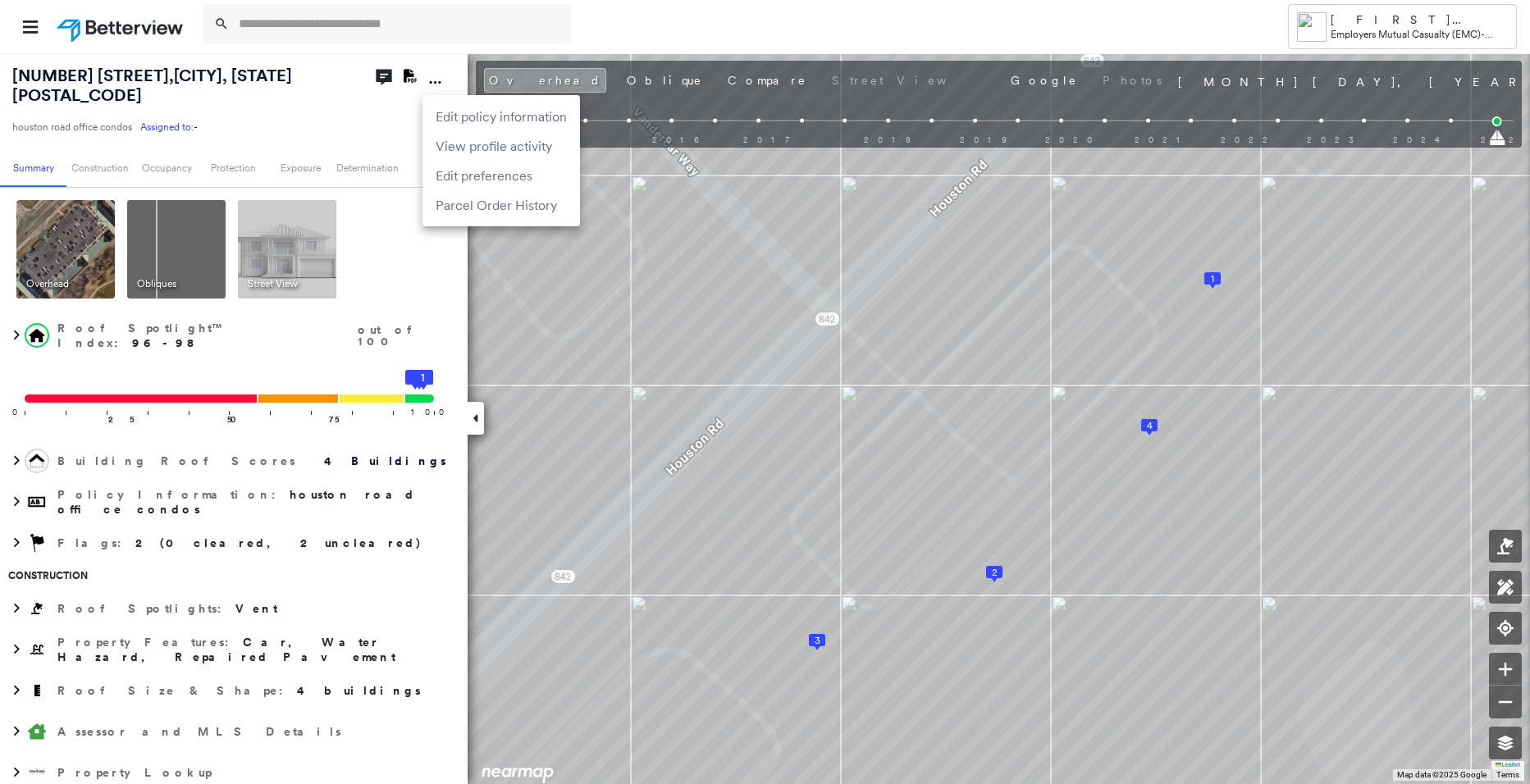 click at bounding box center (765, 392) 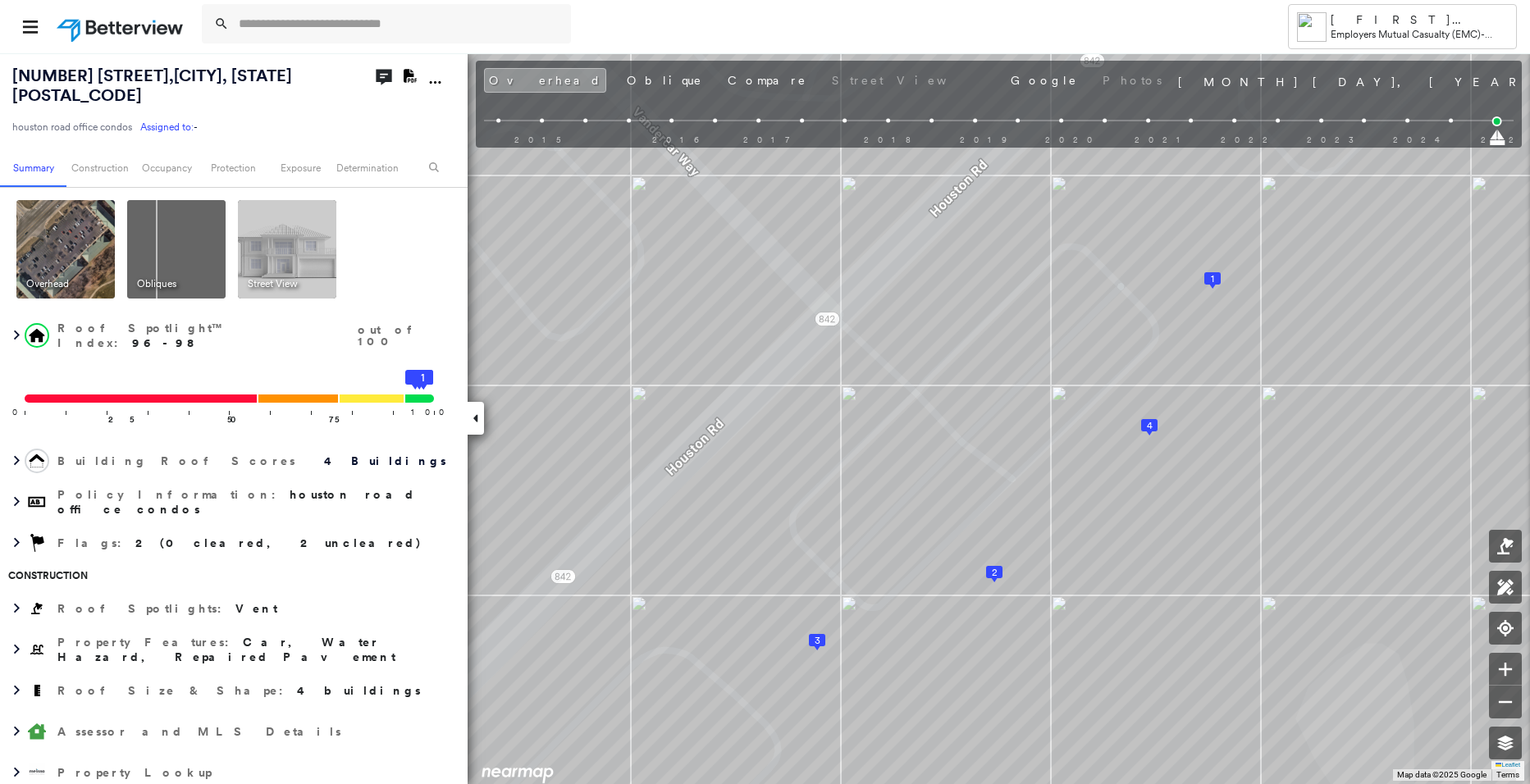 click on "Download PDF Report" 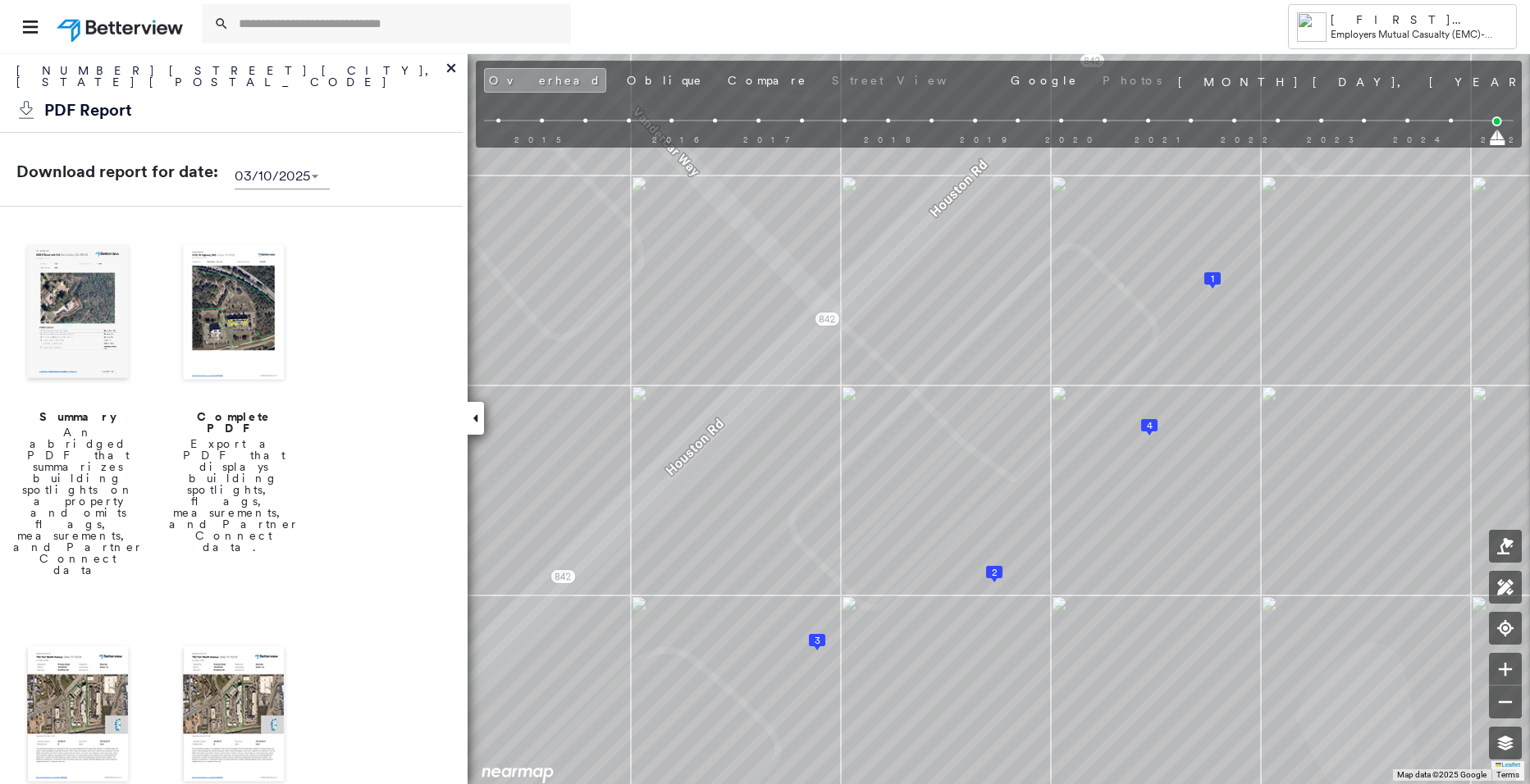 click at bounding box center [234, 313] 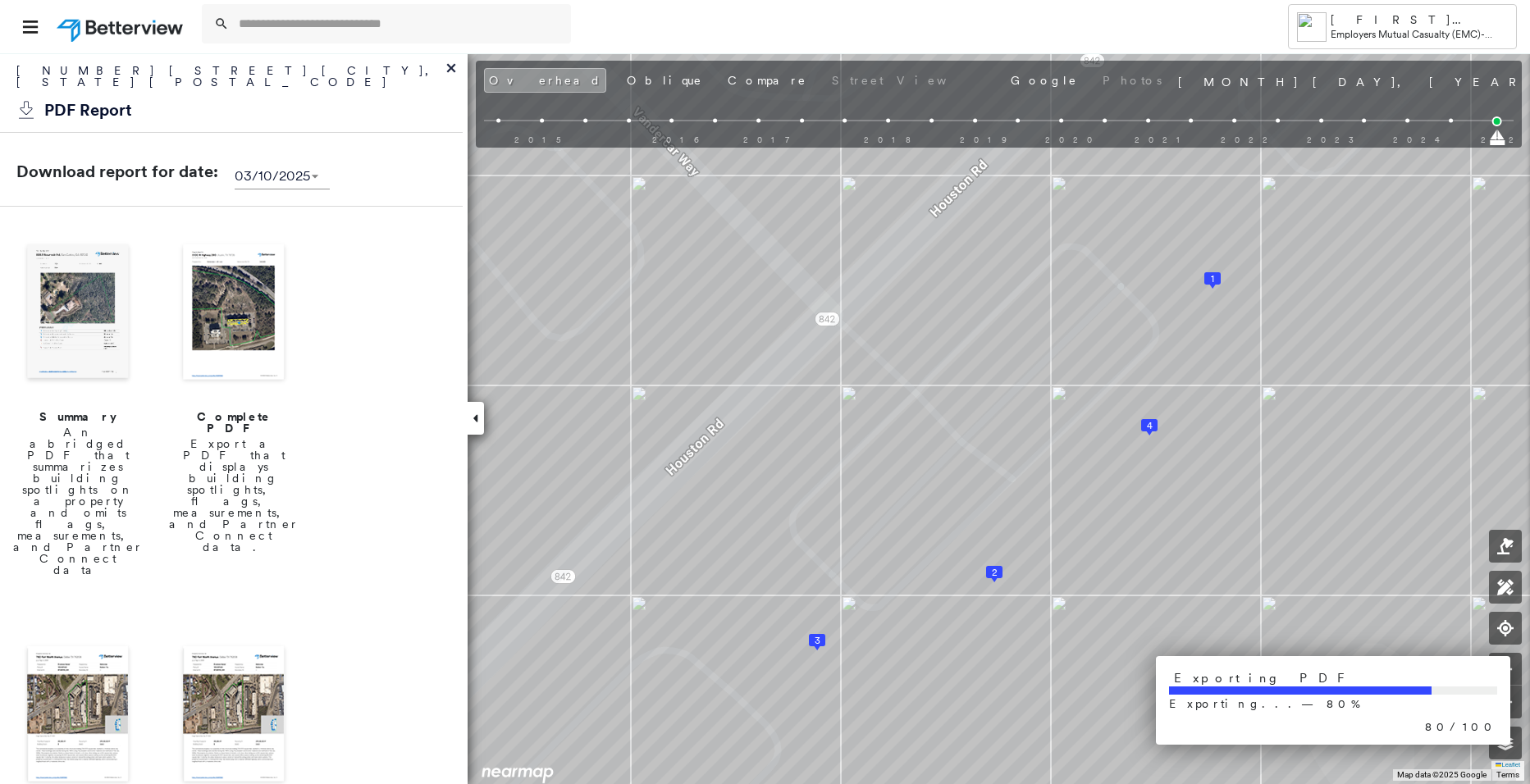 click at bounding box center (78, 715) 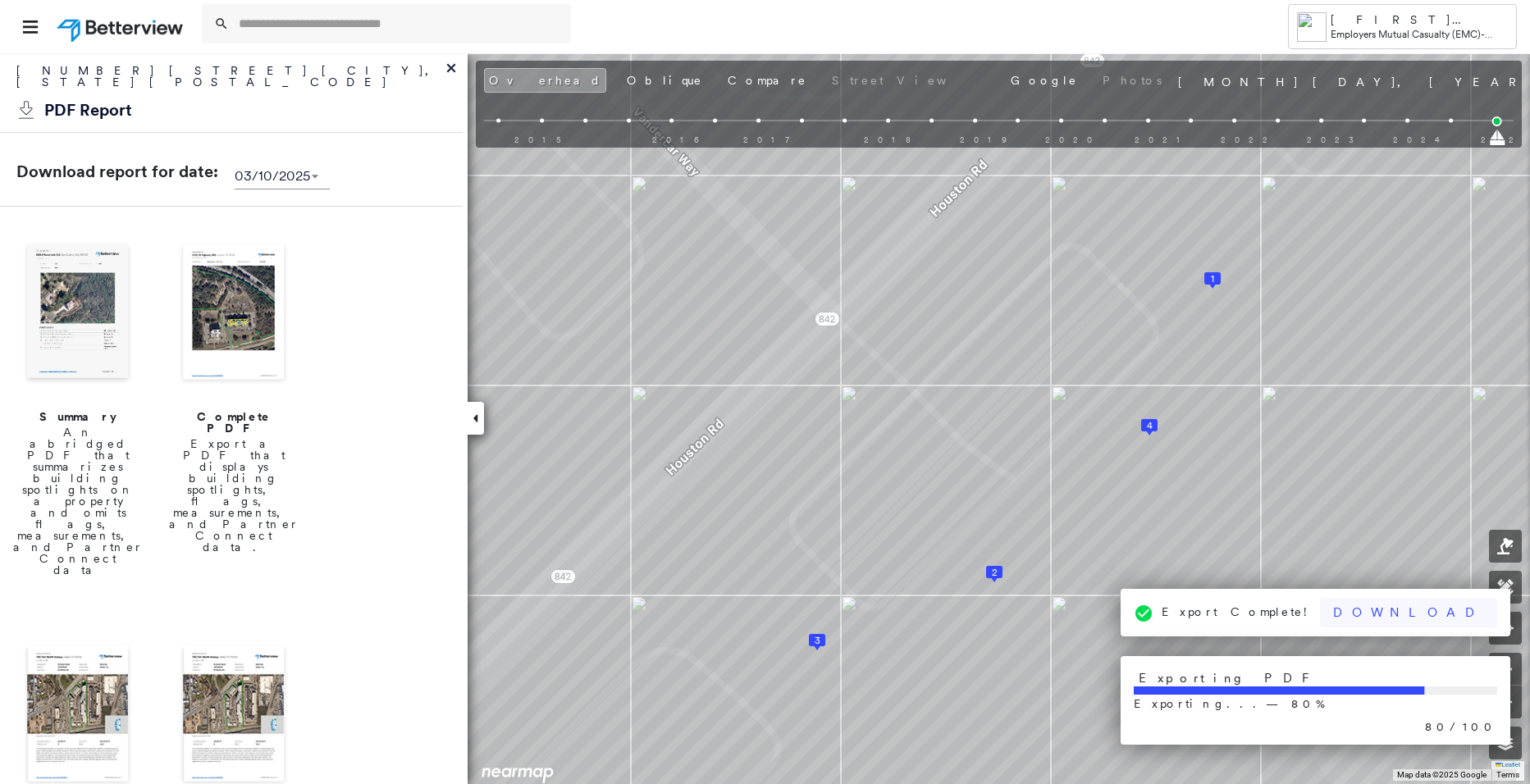 click on "Download" at bounding box center (1409, 613) 